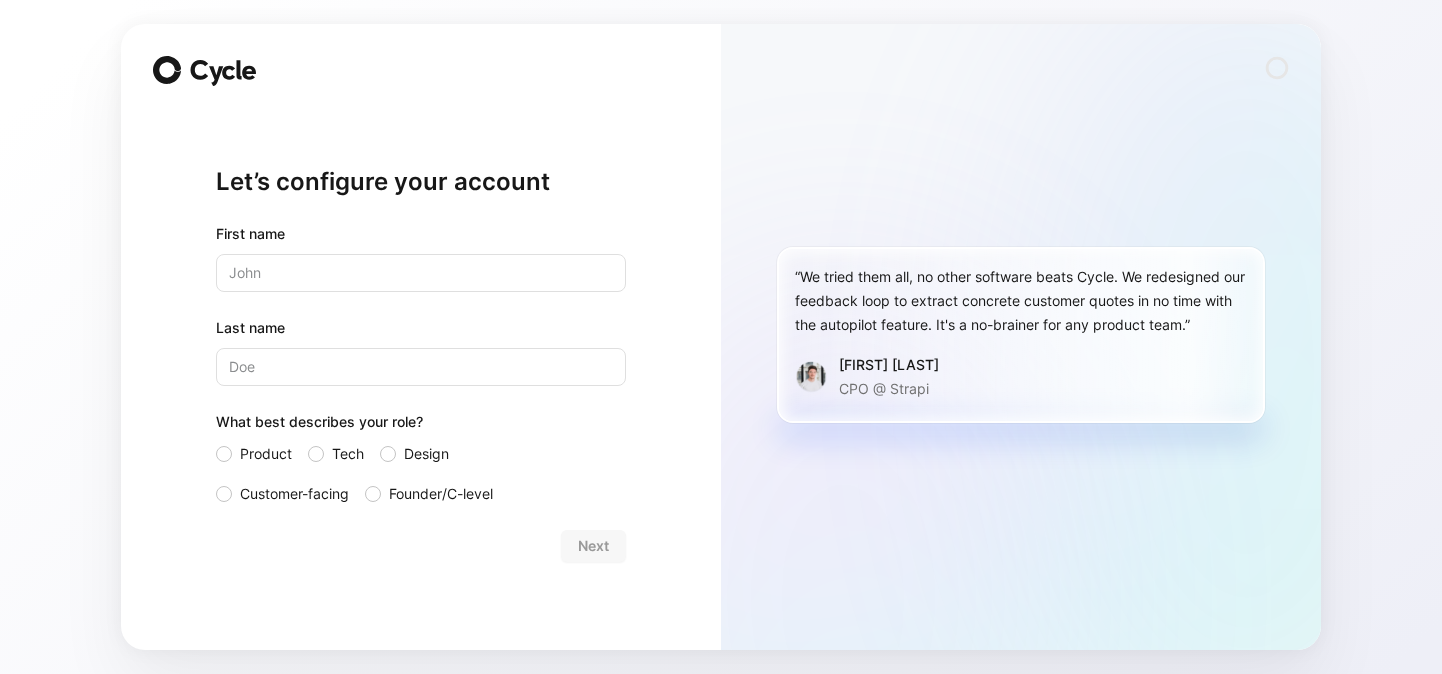 scroll, scrollTop: 0, scrollLeft: 0, axis: both 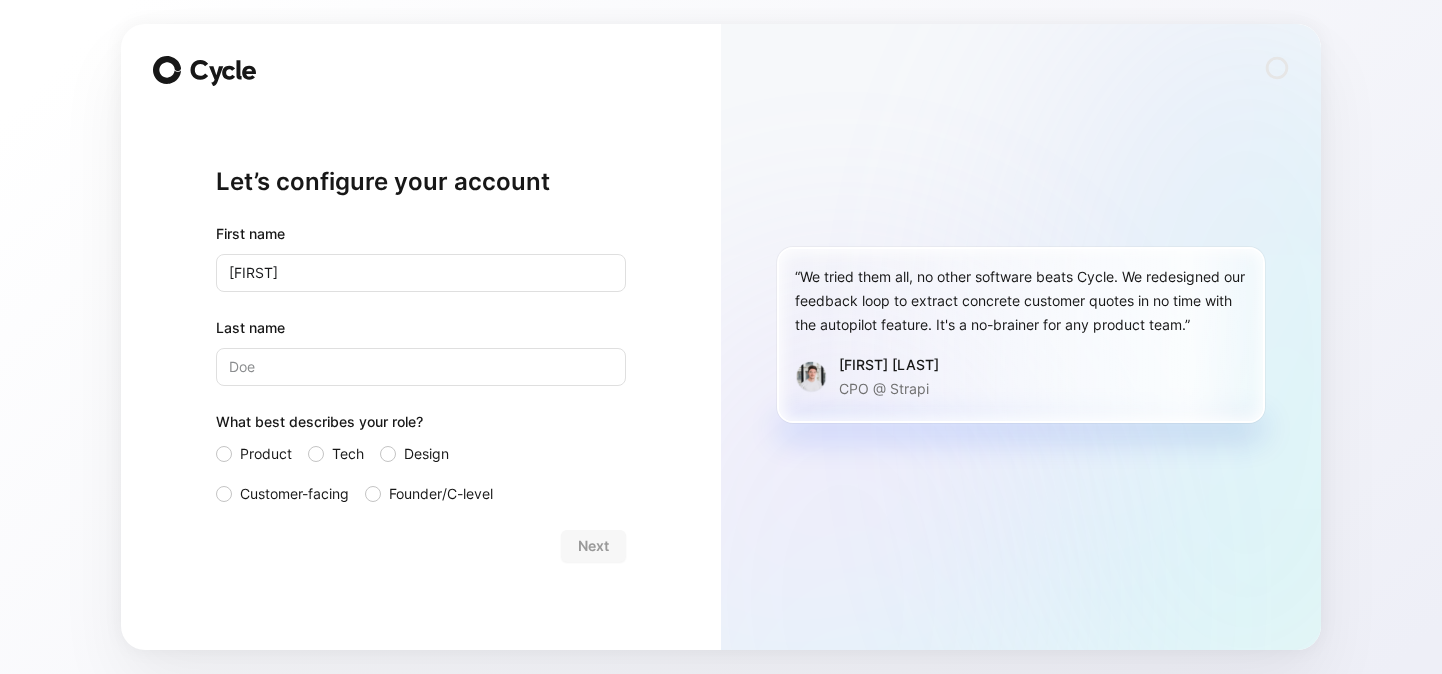 type on "[FIRST]" 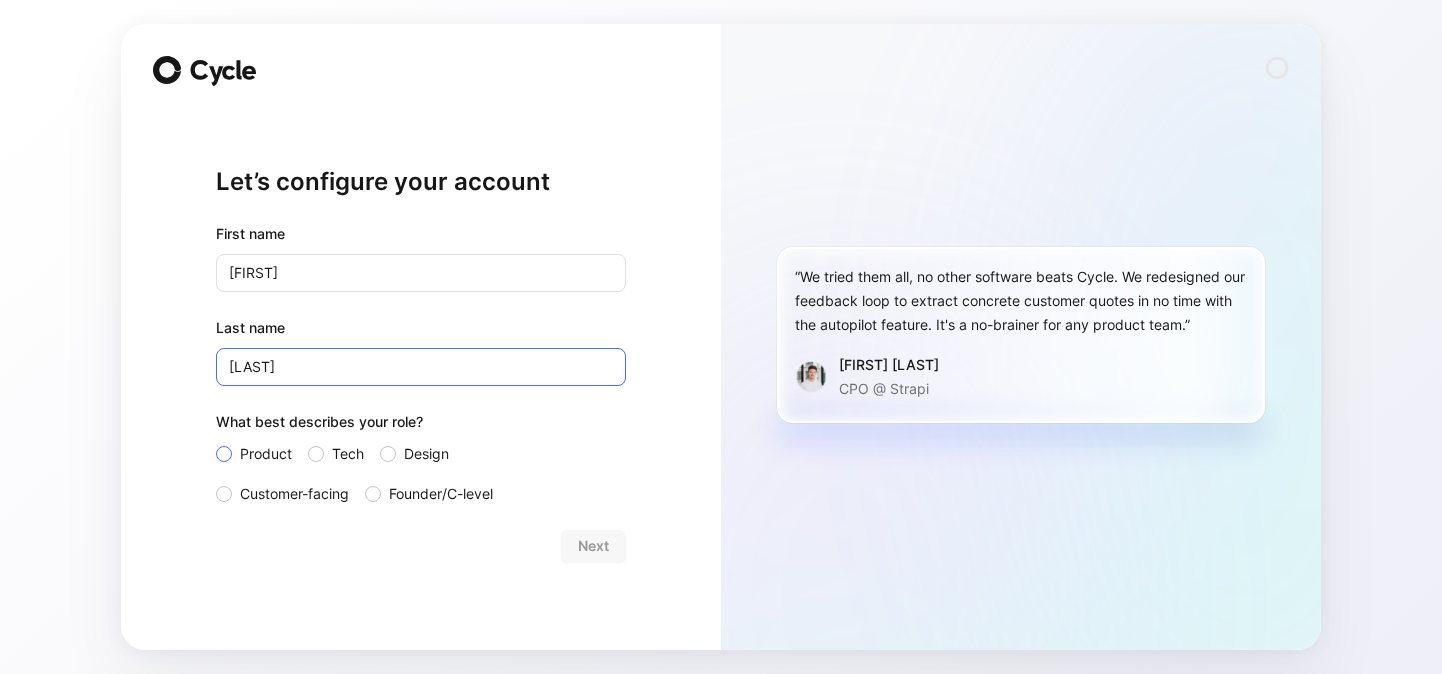 type on "[LAST]" 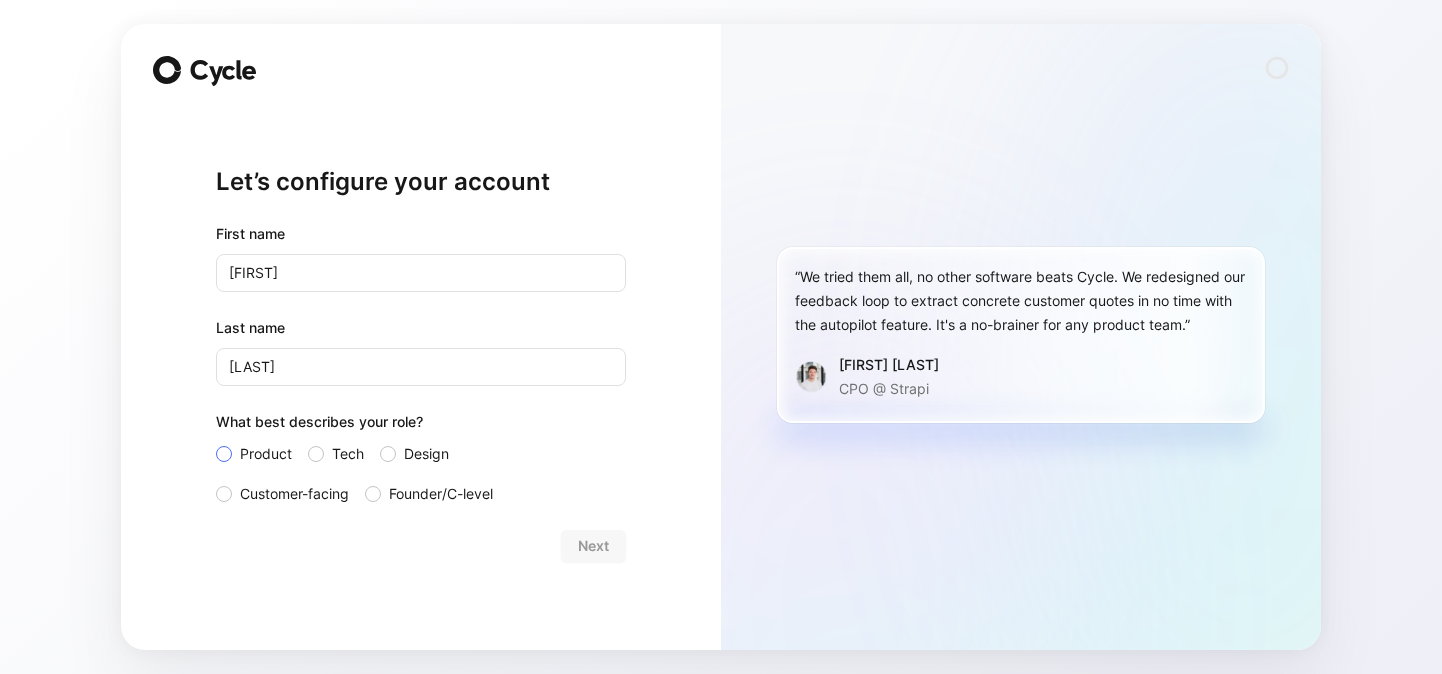 click at bounding box center [224, 454] 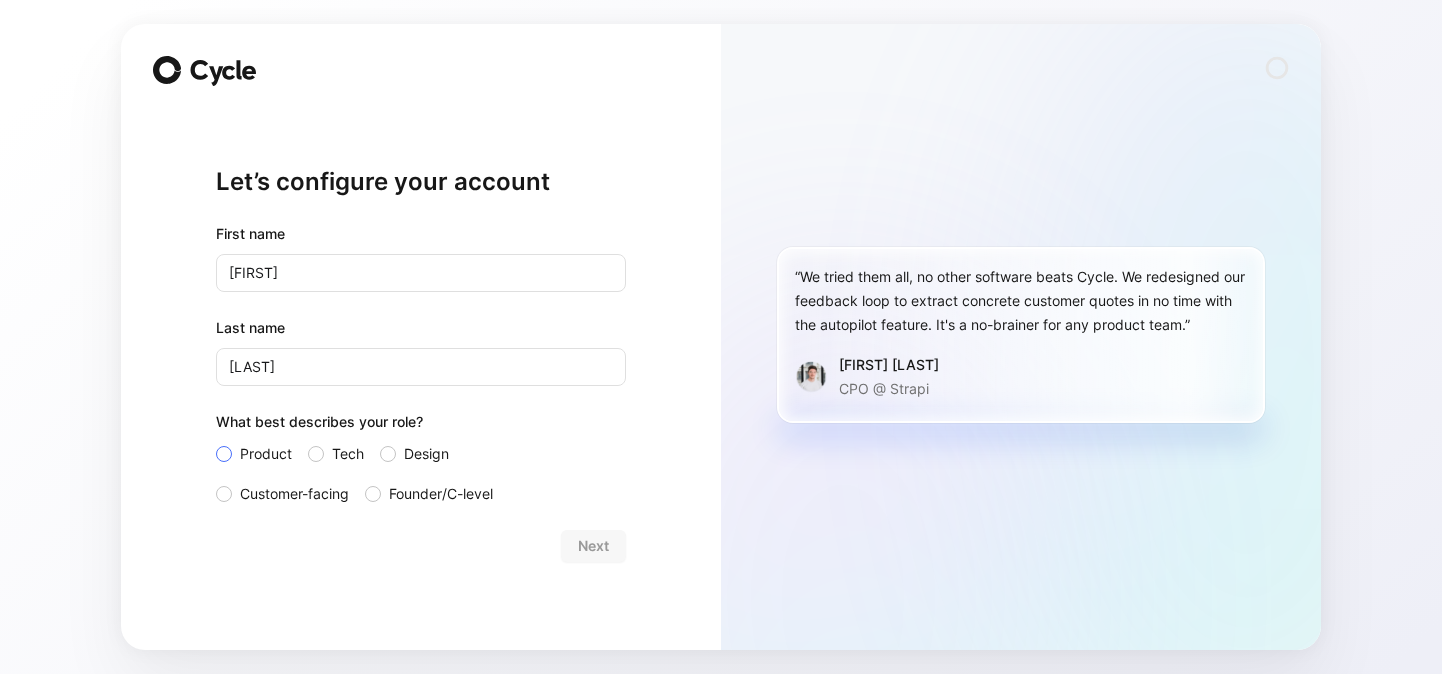 click on "Product" at bounding box center [216, 442] 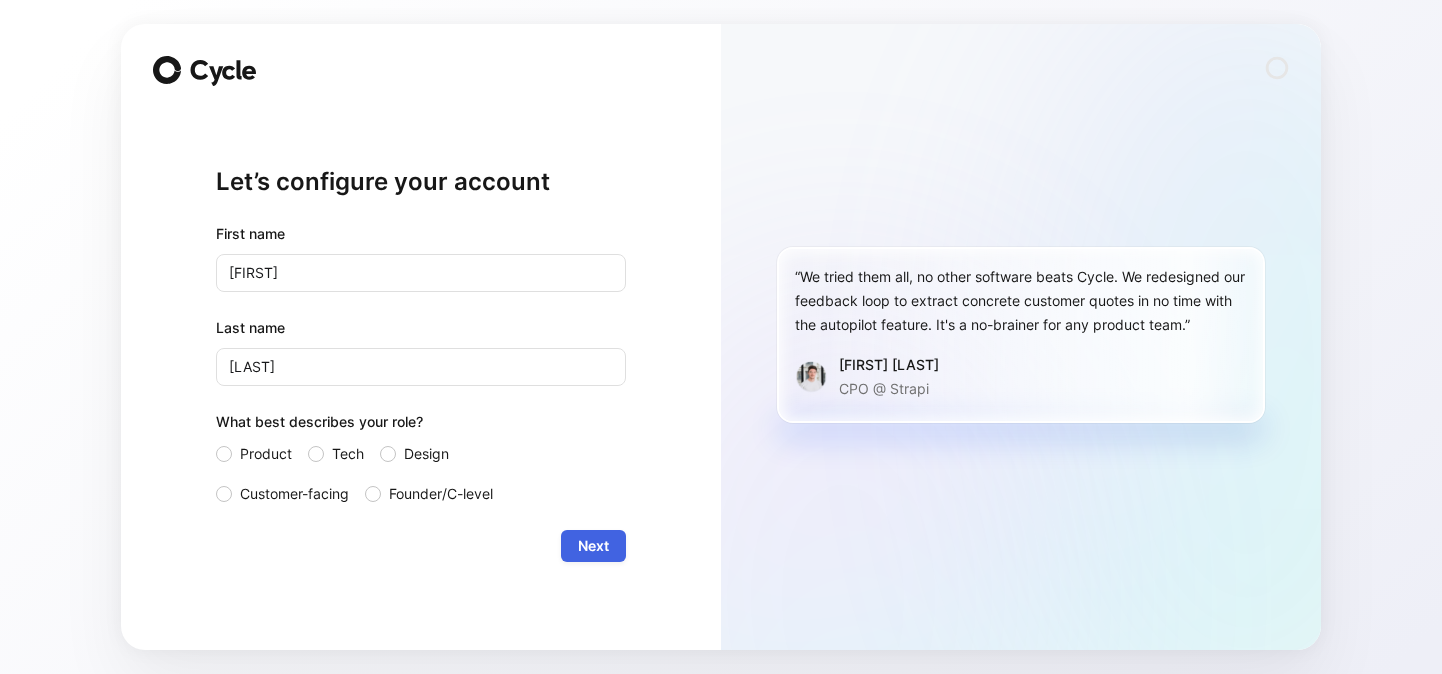 click on "Next" at bounding box center (593, 546) 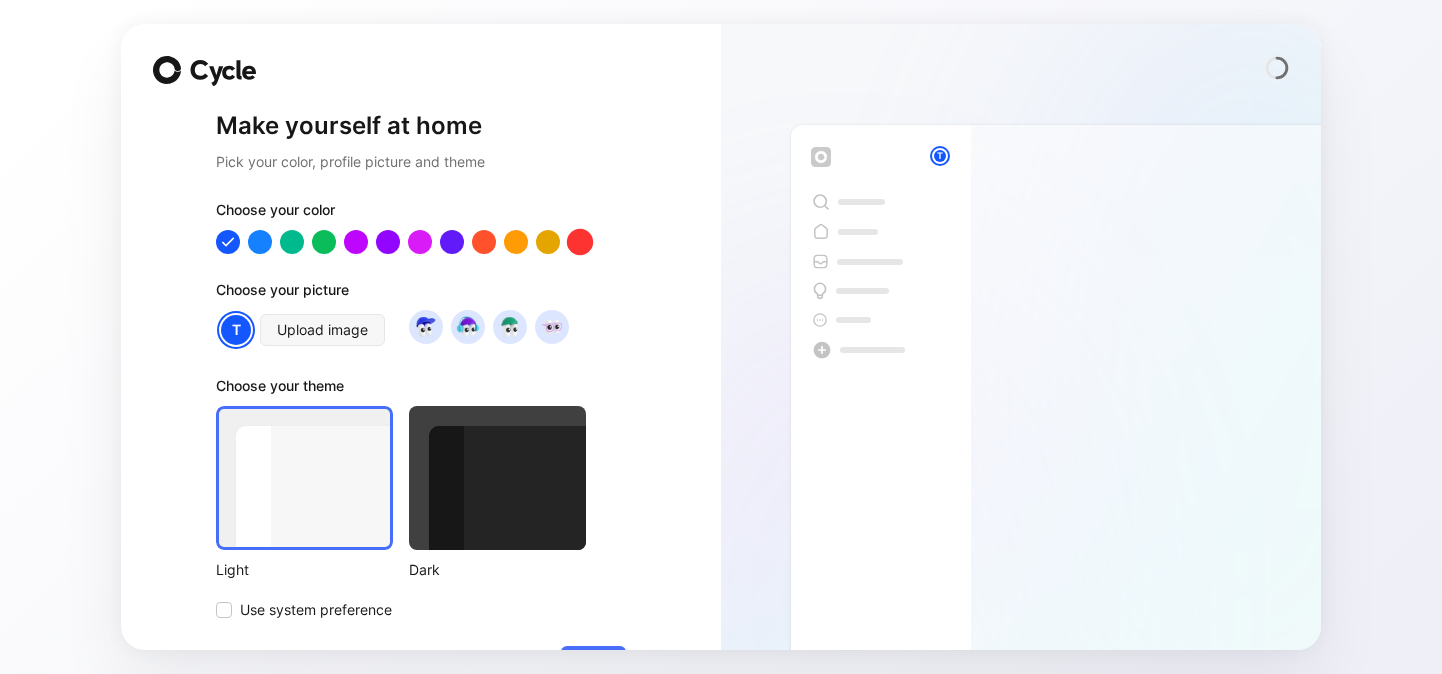 click at bounding box center (580, 242) 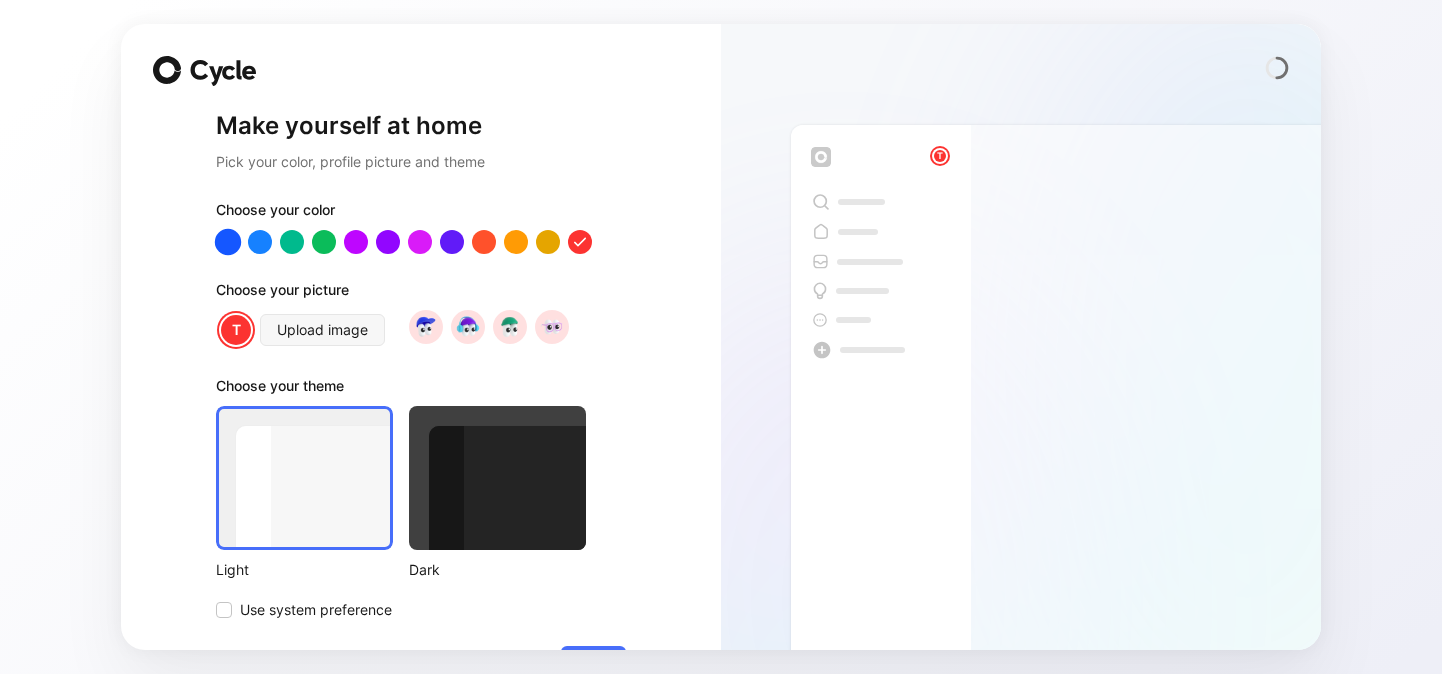 click at bounding box center (228, 242) 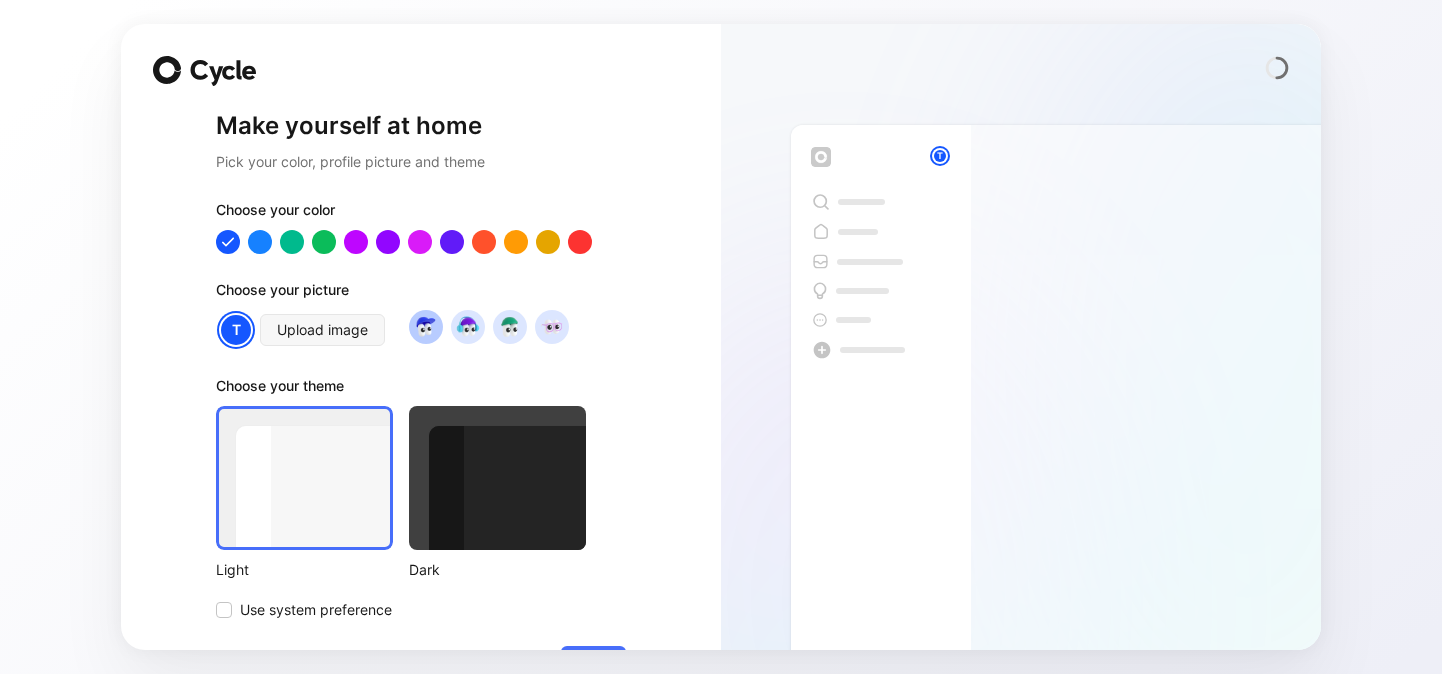 click at bounding box center [425, 326] 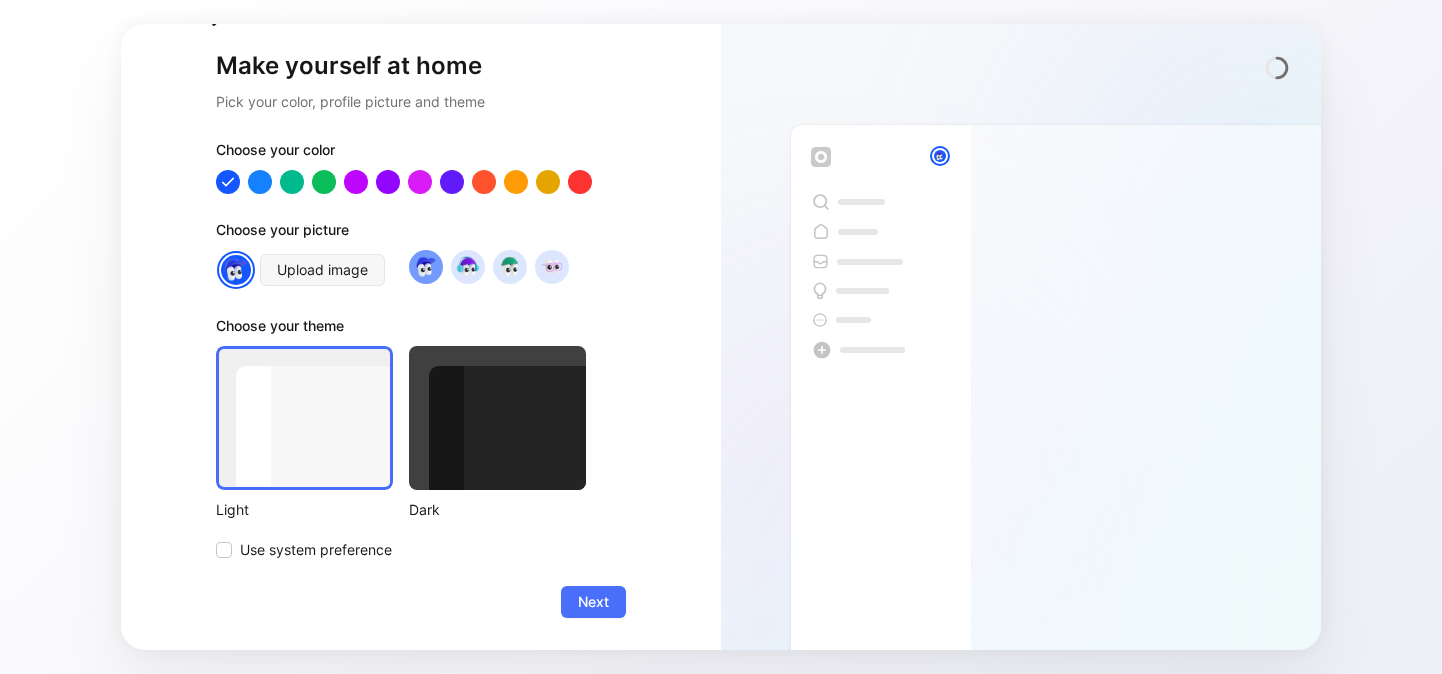 scroll, scrollTop: 58, scrollLeft: 0, axis: vertical 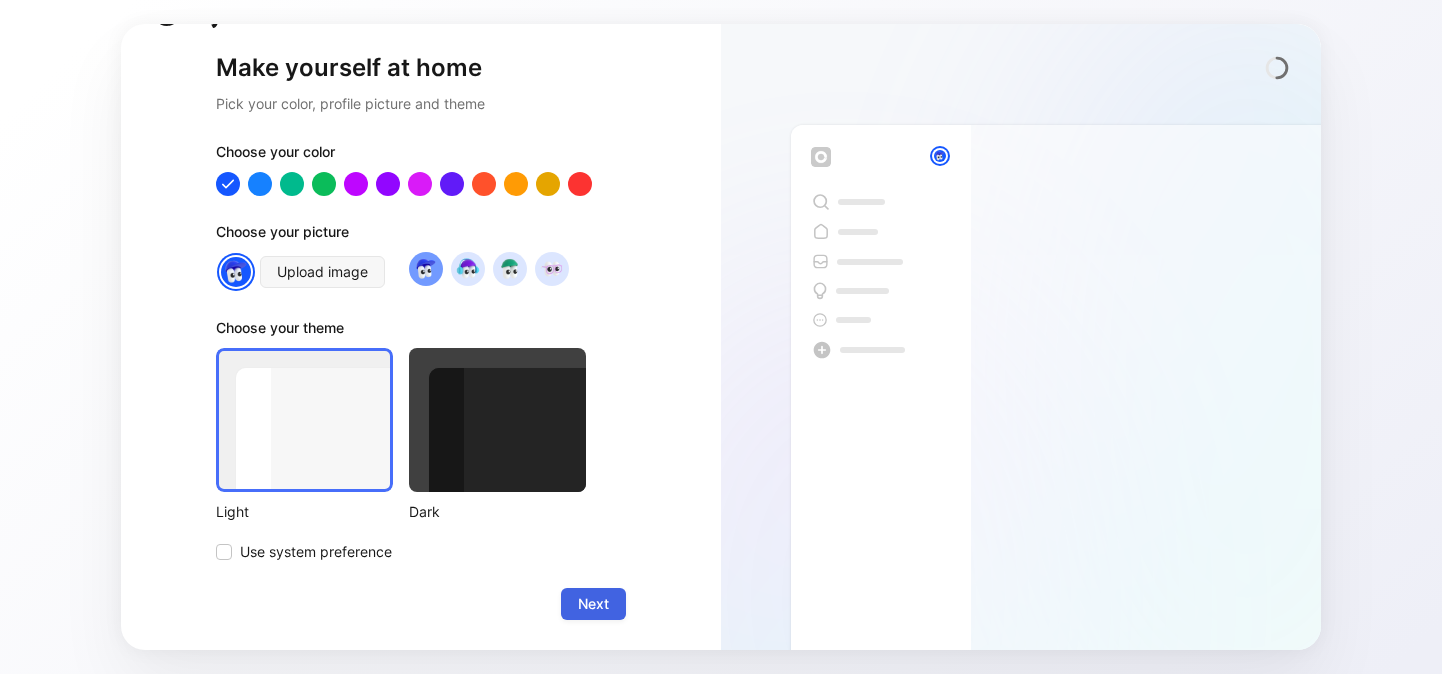 click on "Next" at bounding box center [593, 604] 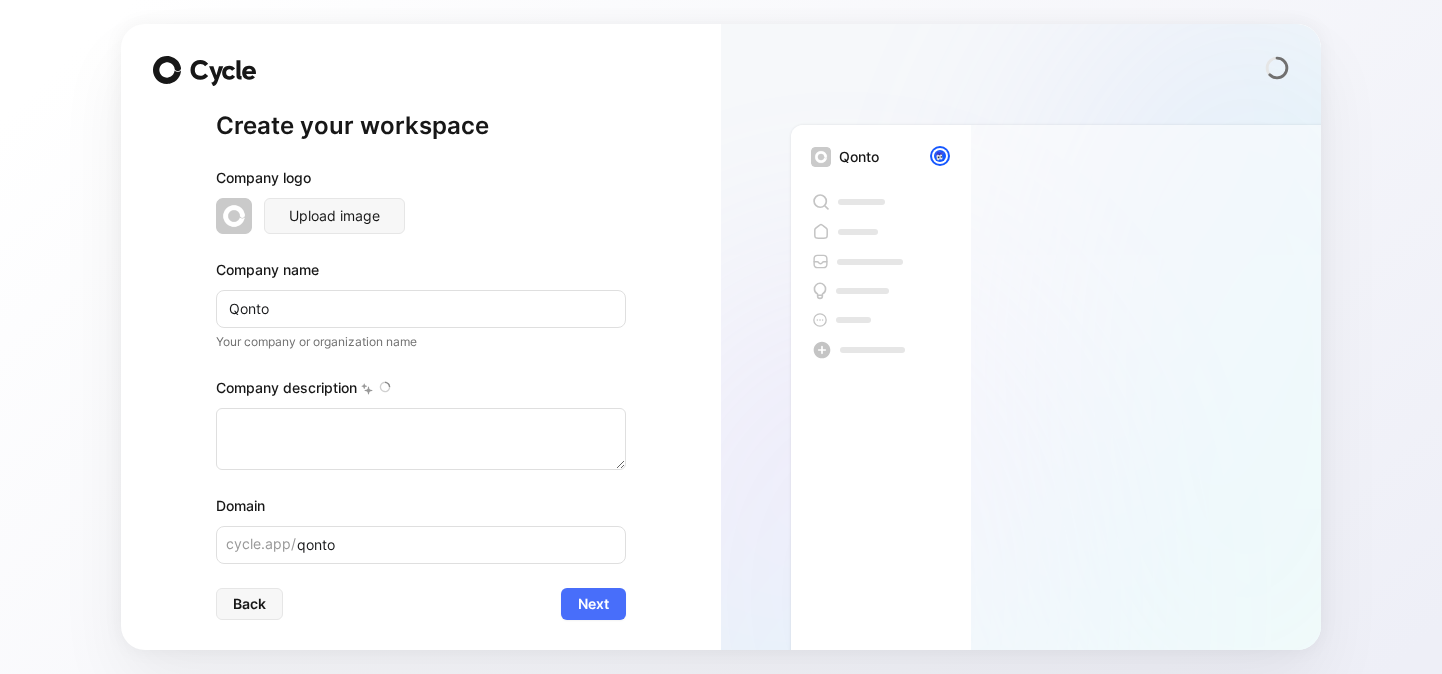 type on "Qonto is a European fintech company that provides business banking and financial management solutions tailored for SMEs, freelancers, and medium-sized enterprises. Founded in 2017 by Alexandre Prot and Steve Anavi, Qonto offers a digital-first platform designed to enhance efficiency in business banking.
The company’s core offerings include business accounts with multi-user access, automated invoicing, expense management tools, and integrated financing options. Qonto emphasizes user-friendly design and 24/7 accessibility, allowing business owners to manage their finances easily. With over 500,000 customers and a team of over 1,600 employees, Qonto has raised €622 million in funding and continues to expand its features, including AI-driven financial insights and partnerships for cross-border payments.
Qonto aims to empower businesses by simplifying financial processes and reducing administrative burdens, enabling them to focus on their core activities." 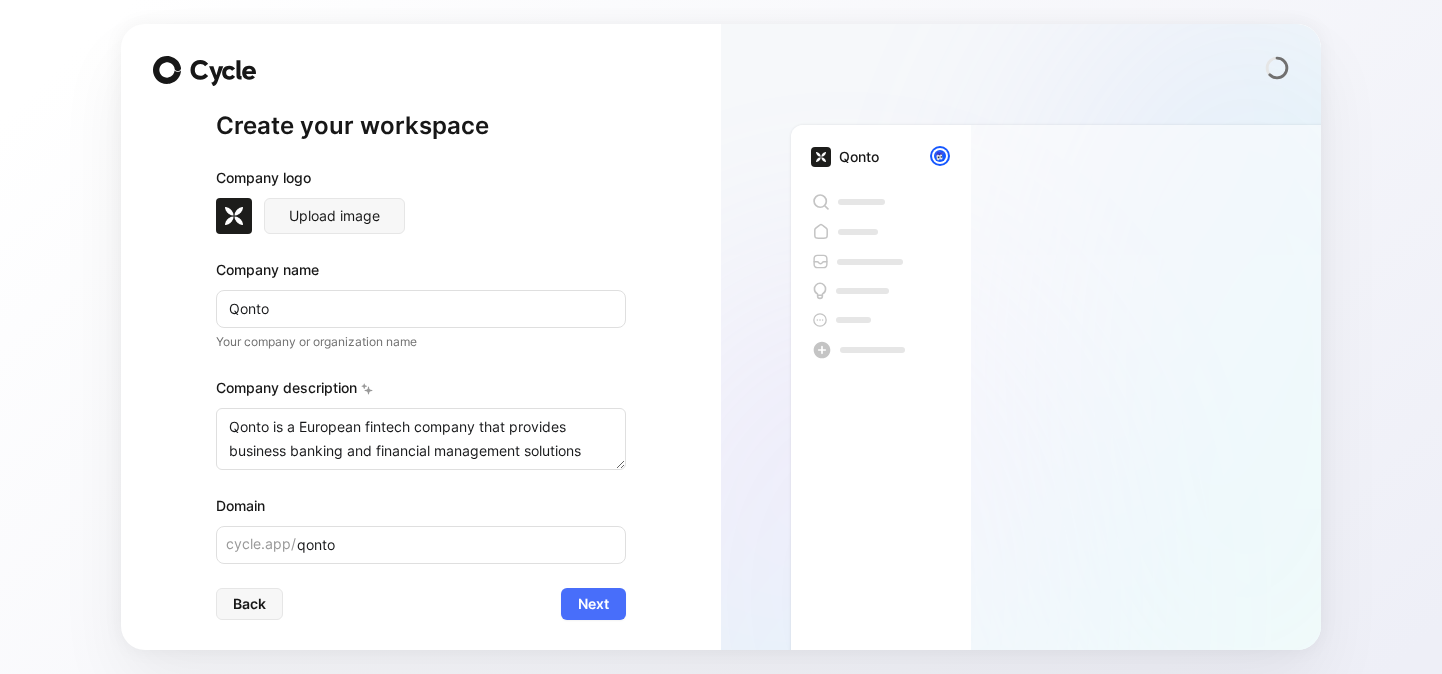 scroll, scrollTop: 2, scrollLeft: 0, axis: vertical 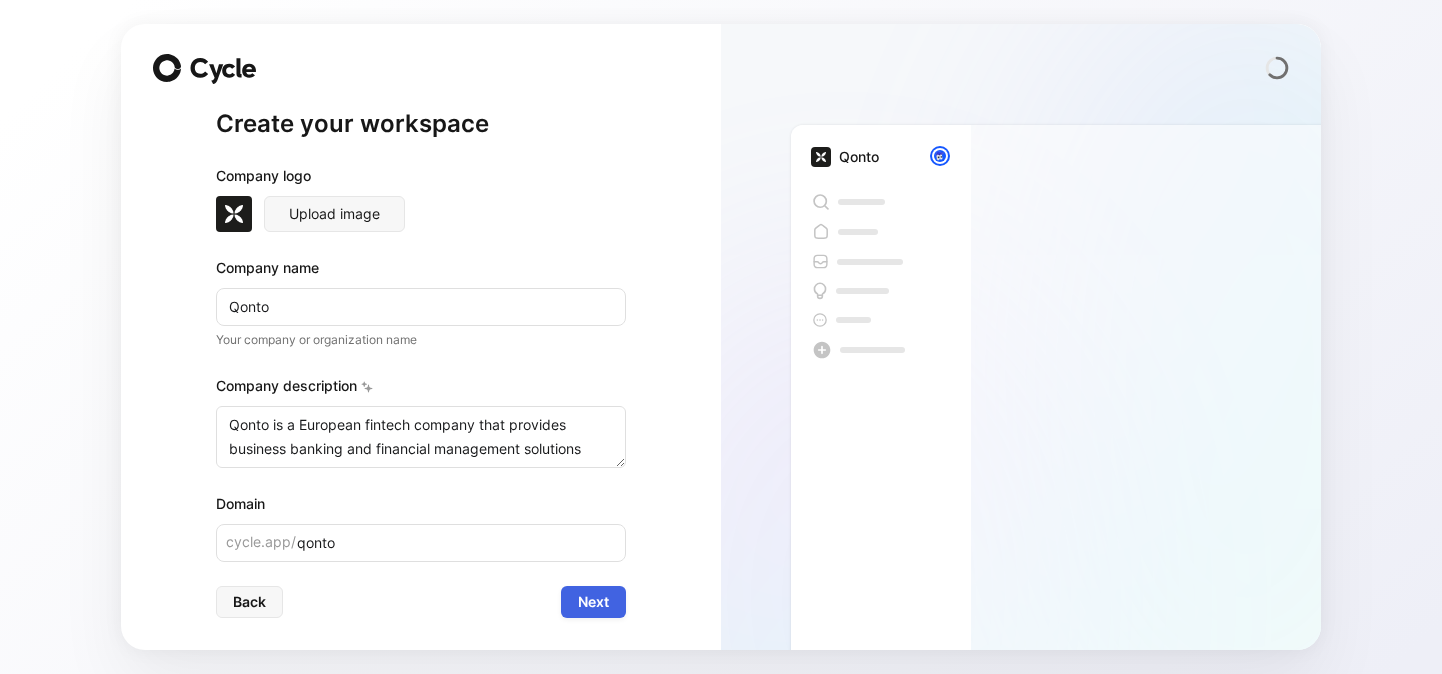 click on "Next" at bounding box center (593, 602) 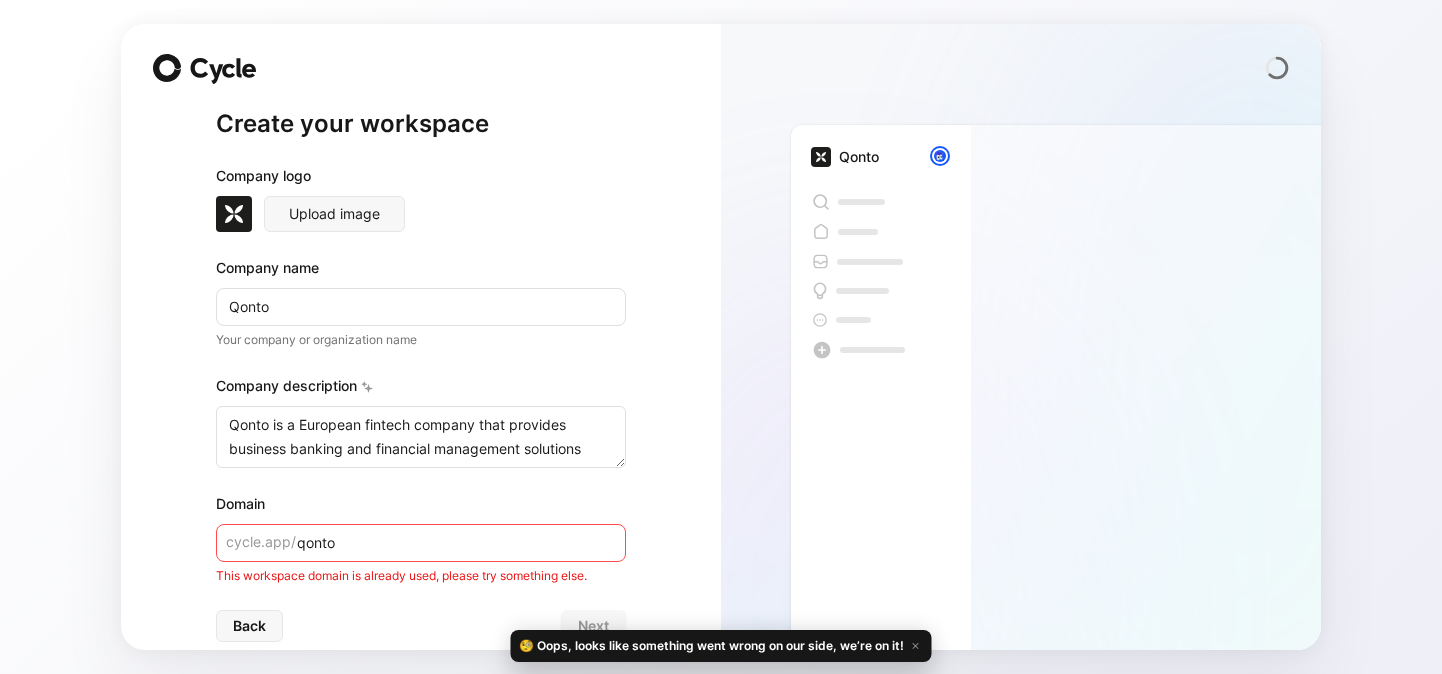 click on "qonto" at bounding box center (421, 543) 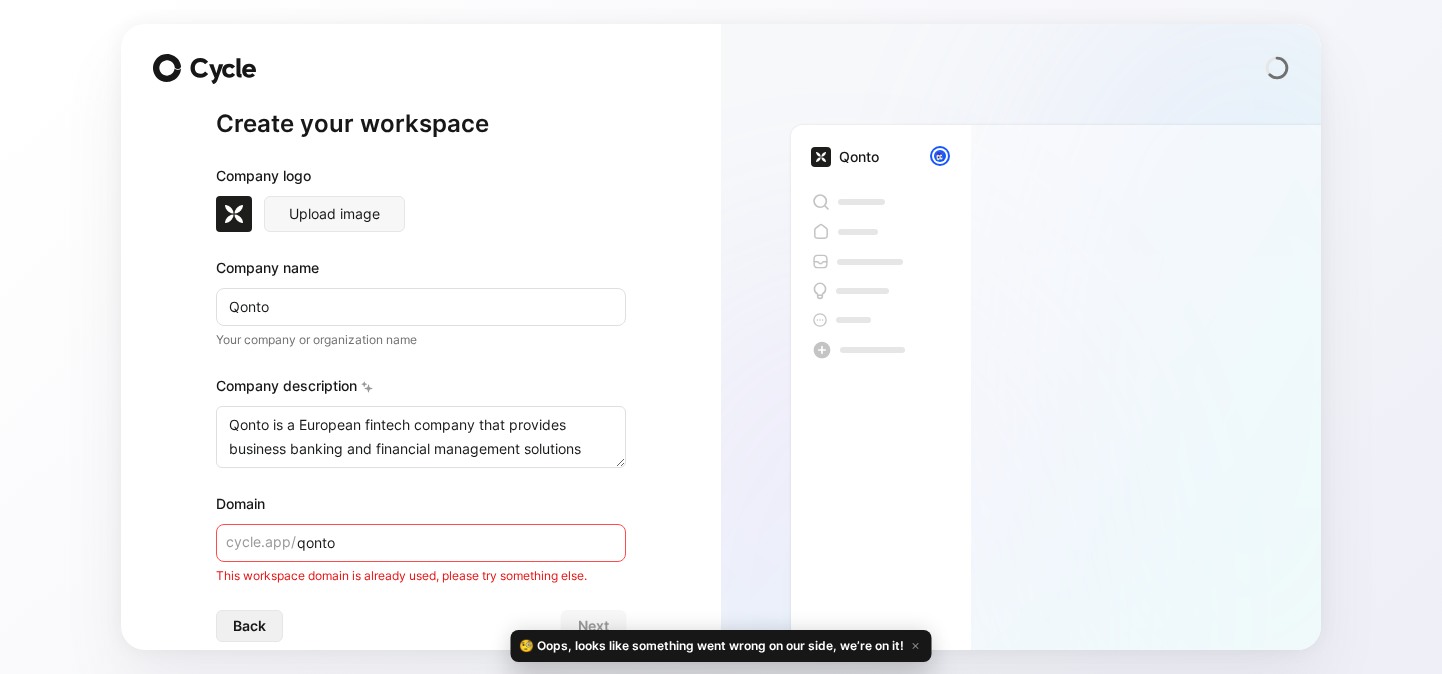 click on "Back" at bounding box center [249, 626] 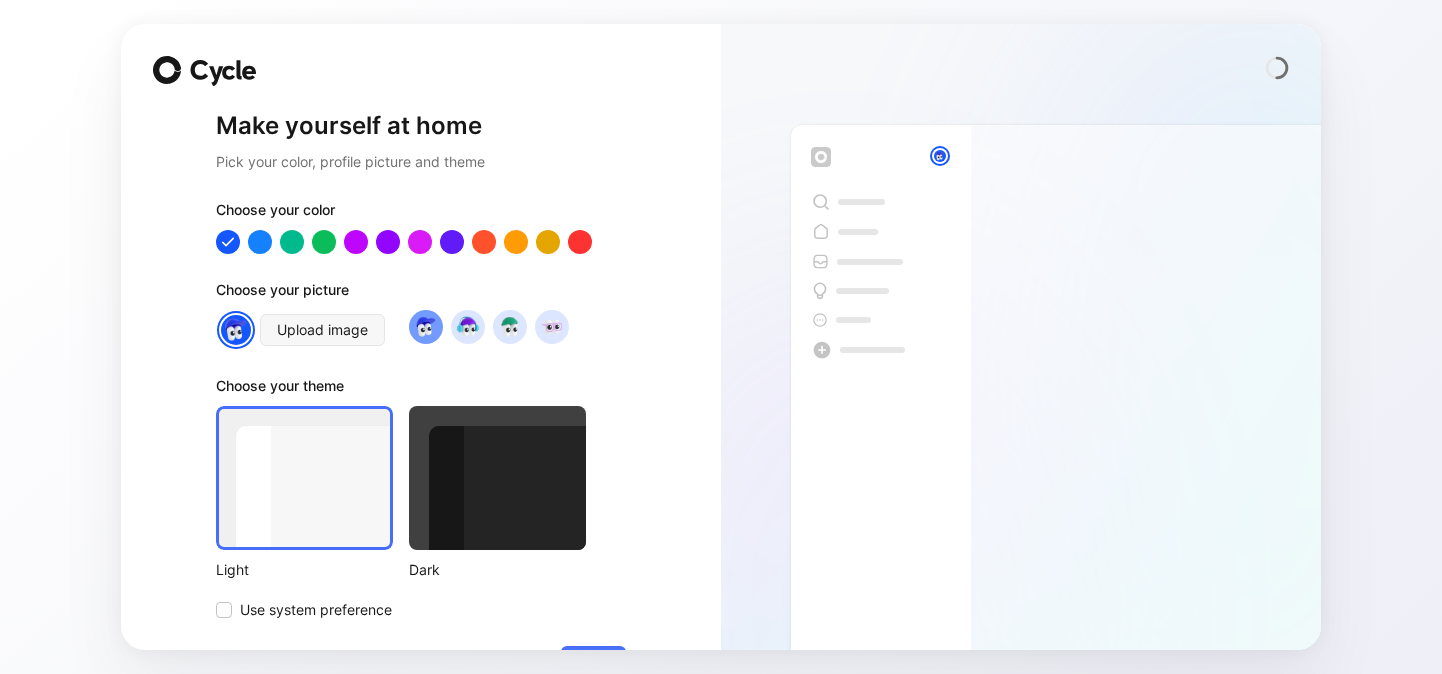 scroll, scrollTop: 0, scrollLeft: 0, axis: both 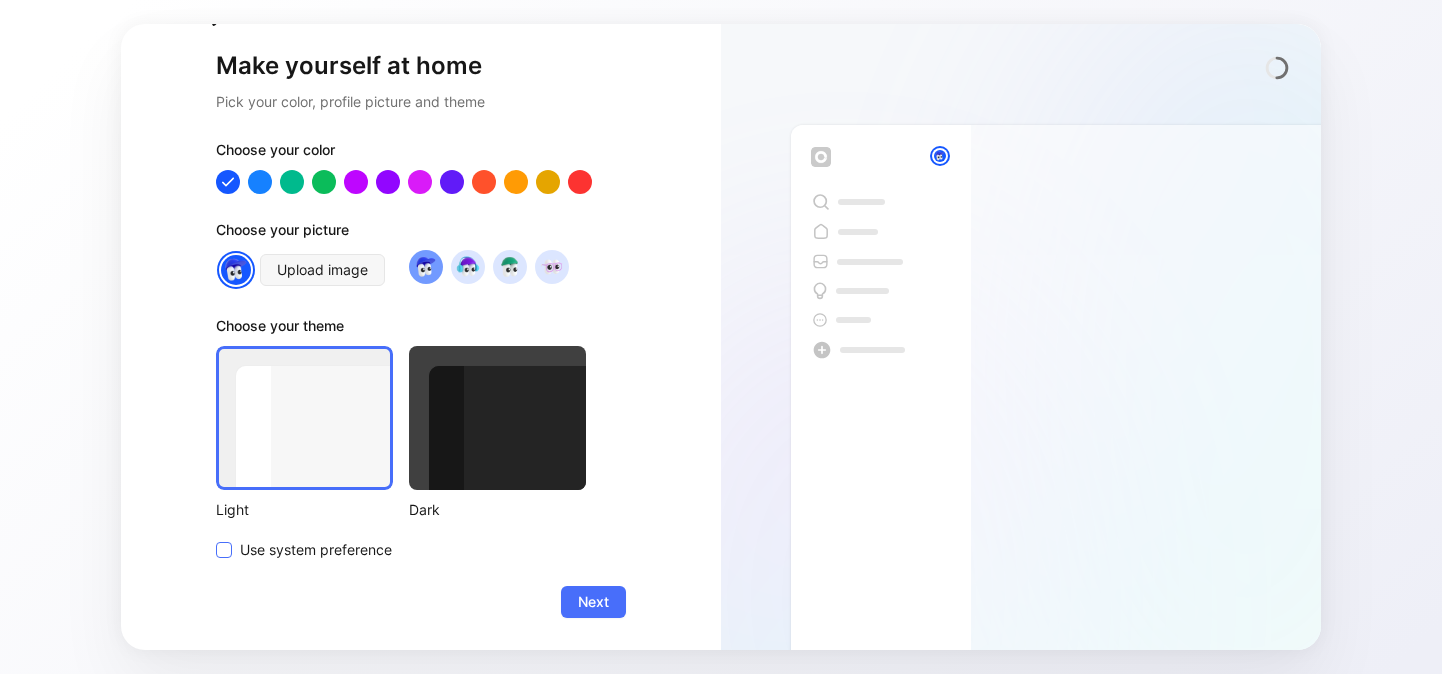 click on "Use system preference" at bounding box center (316, 550) 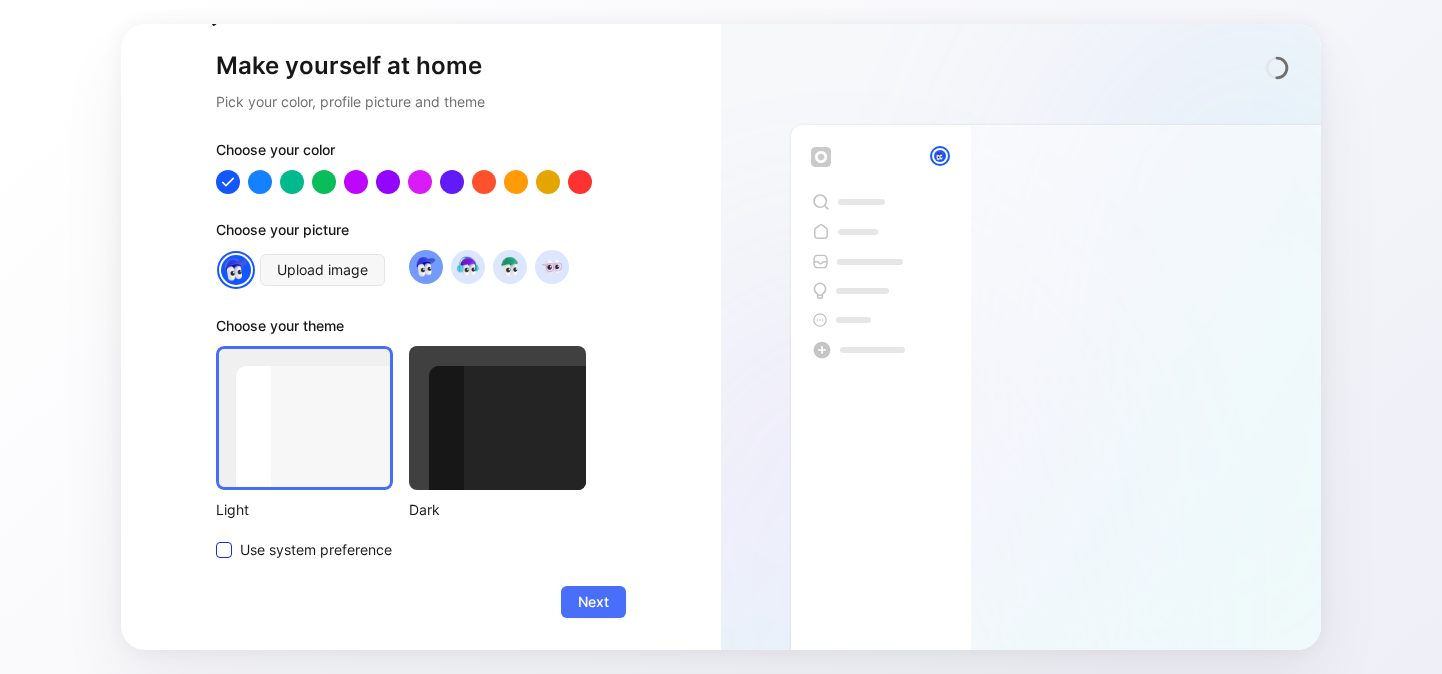 click on "Use system preference" at bounding box center [216, 538] 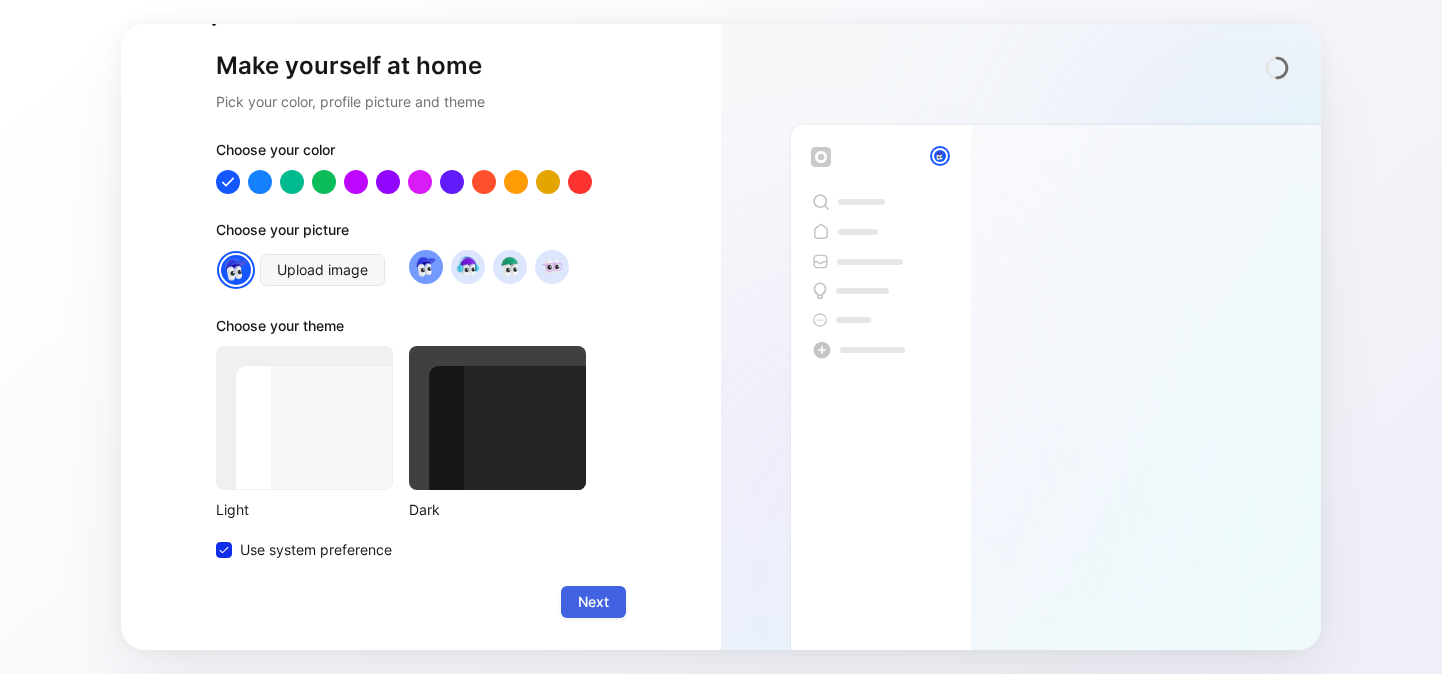 click on "Next" at bounding box center [593, 602] 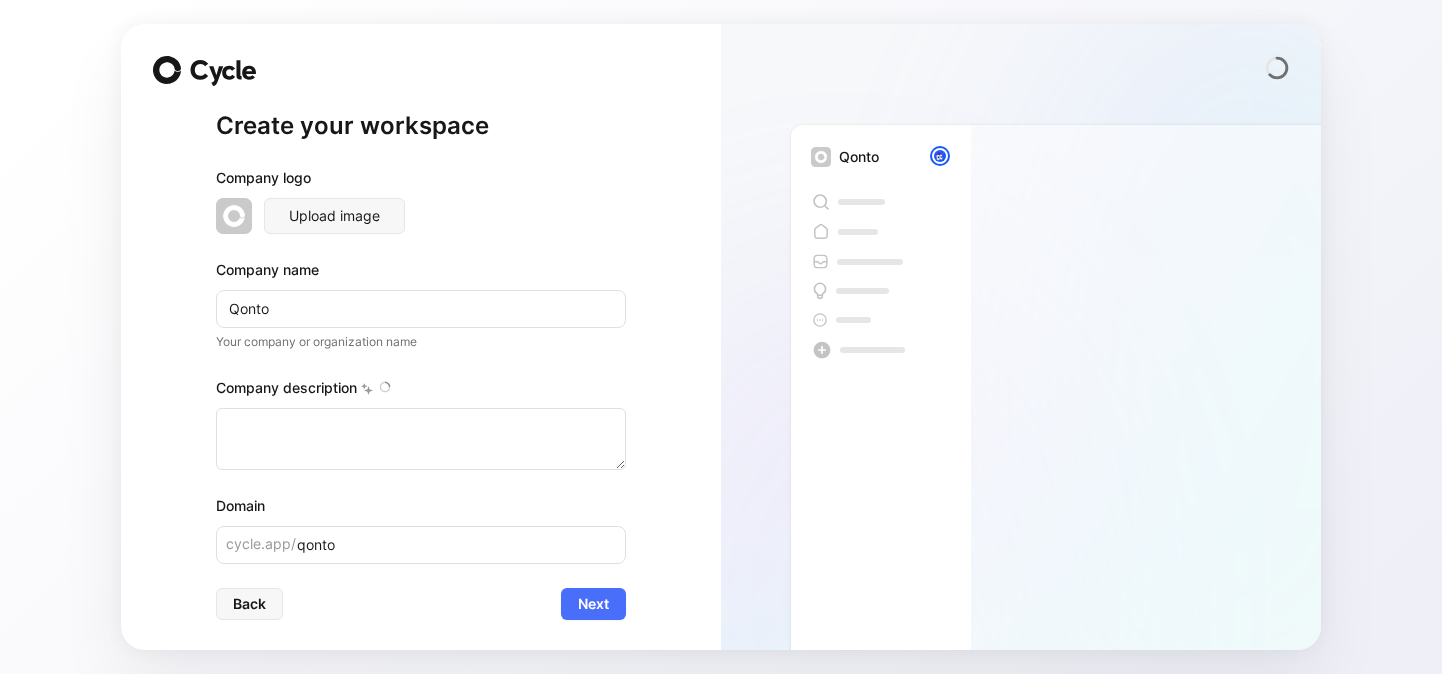 type on "Qonto is a European fintech company that provides business banking and financial management solutions tailored for SMEs, freelancers, and medium-sized enterprises. Founded in 2017 by Alexandre Prot and Steve Anavi, Qonto offers a digital-first platform designed to enhance efficiency in business banking.
The company’s core offerings include business accounts with multi-user access, automated invoicing, expense management tools, and integrated financing options. Qonto emphasizes user-friendly design and 24/7 accessibility, allowing business owners to manage their finances easily. With over 500,000 customers and a team of over 1,600 employees, Qonto has raised €622 million in funding and continues to expand its features, including AI-driven financial insights and partnerships for cross-border payments.
Qonto aims to empower businesses by simplifying financial processes and reducing administrative burdens, enabling them to focus on their core activities." 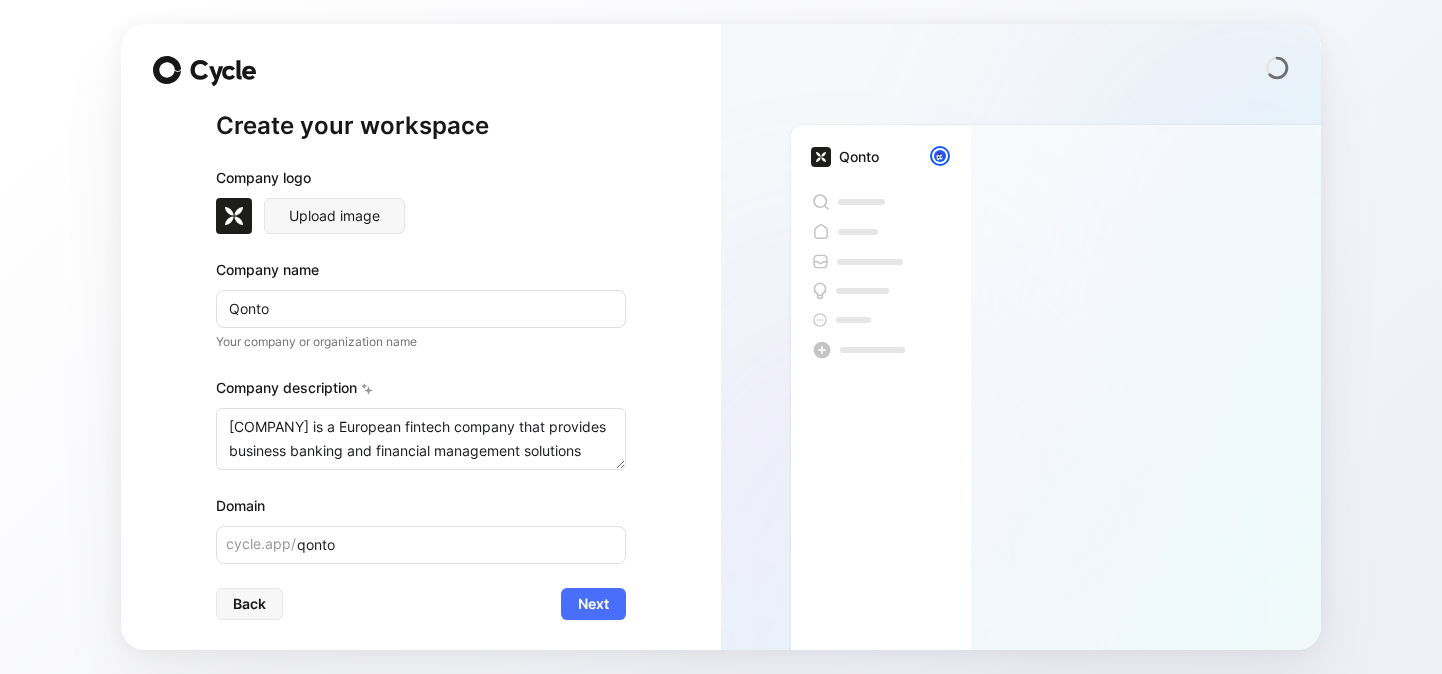 scroll, scrollTop: 2, scrollLeft: 0, axis: vertical 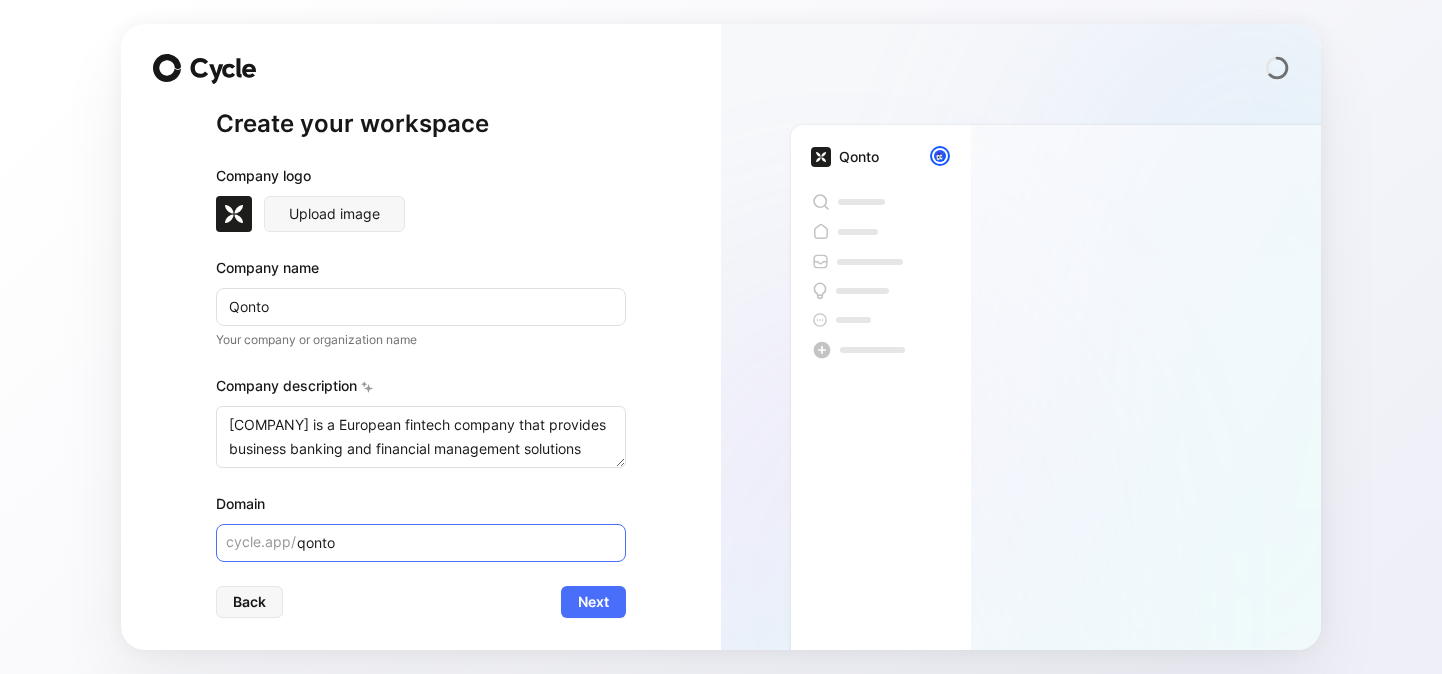 click on "qonto" at bounding box center [421, 543] 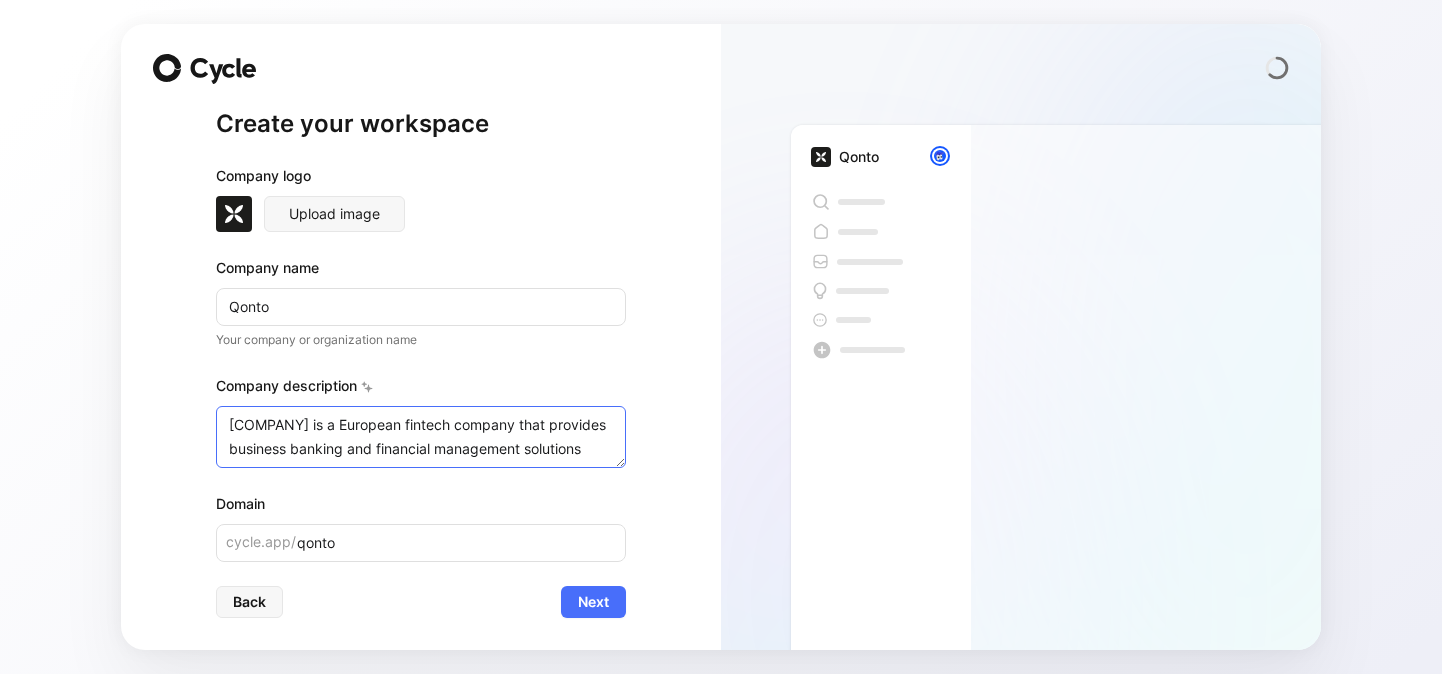click on "Qonto is a European fintech company that provides business banking and financial management solutions tailored for SMEs, freelancers, and medium-sized enterprises. Founded in 2017 by Alexandre Prot and Steve Anavi, Qonto offers a digital-first platform designed to enhance efficiency in business banking.
The company’s core offerings include business accounts with multi-user access, automated invoicing, expense management tools, and integrated financing options. Qonto emphasizes user-friendly design and 24/7 accessibility, allowing business owners to manage their finances easily. With over 500,000 customers and a team of over 1,600 employees, Qonto has raised €622 million in funding and continues to expand its features, including AI-driven financial insights and partnerships for cross-border payments.
Qonto aims to empower businesses by simplifying financial processes and reducing administrative burdens, enabling them to focus on their core activities." at bounding box center [421, 437] 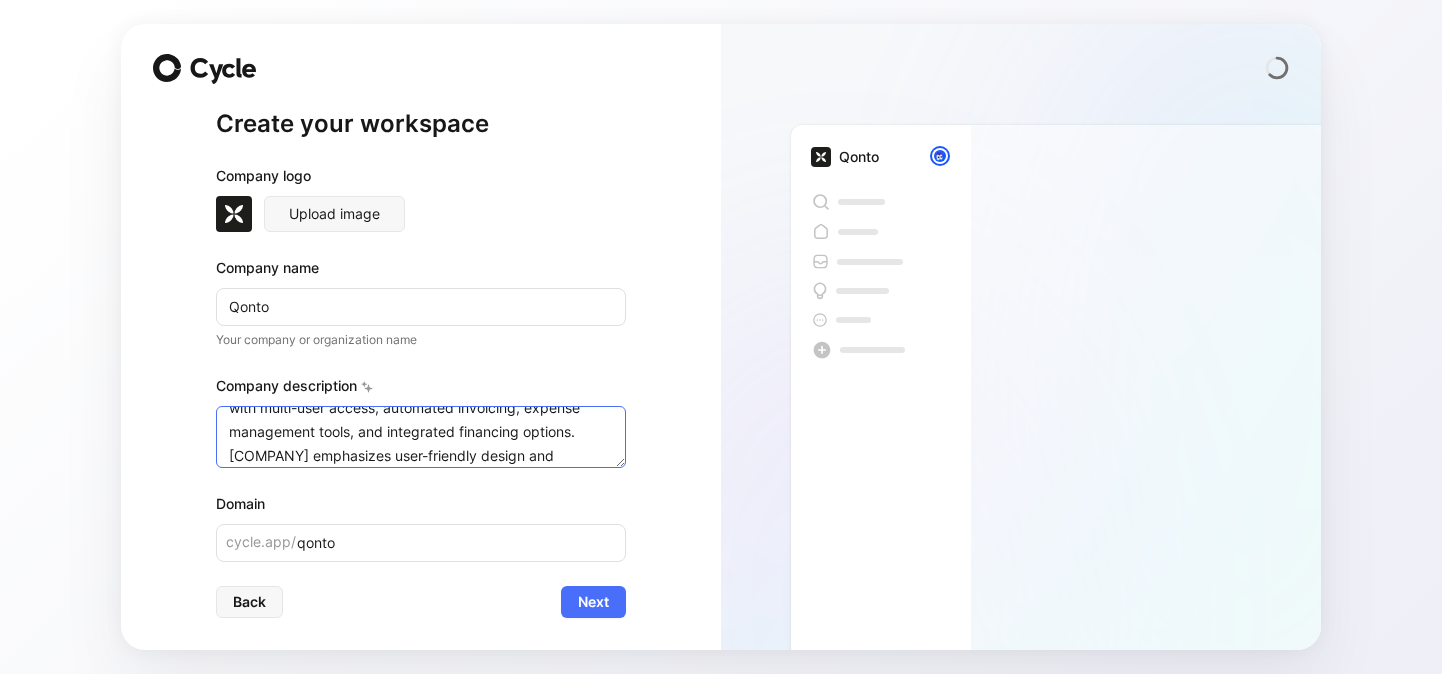 scroll, scrollTop: 456, scrollLeft: 0, axis: vertical 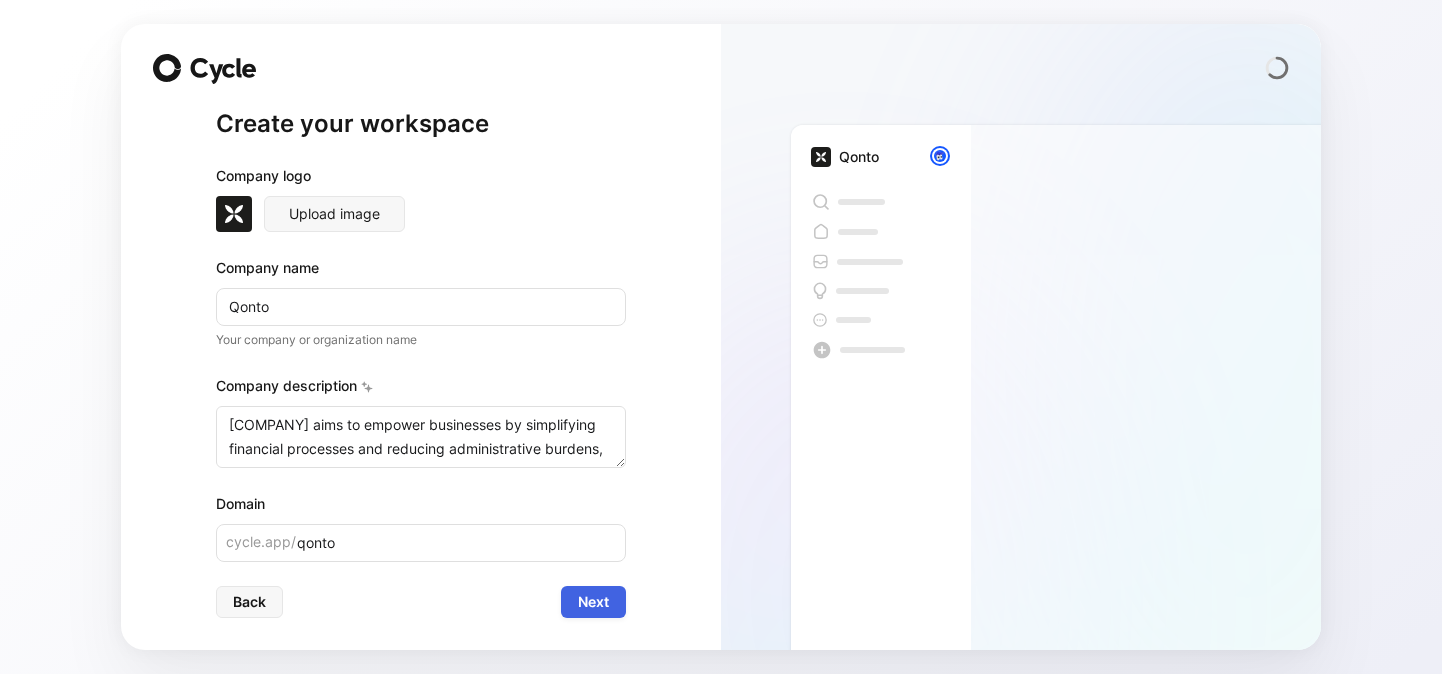 click on "Next" at bounding box center (593, 602) 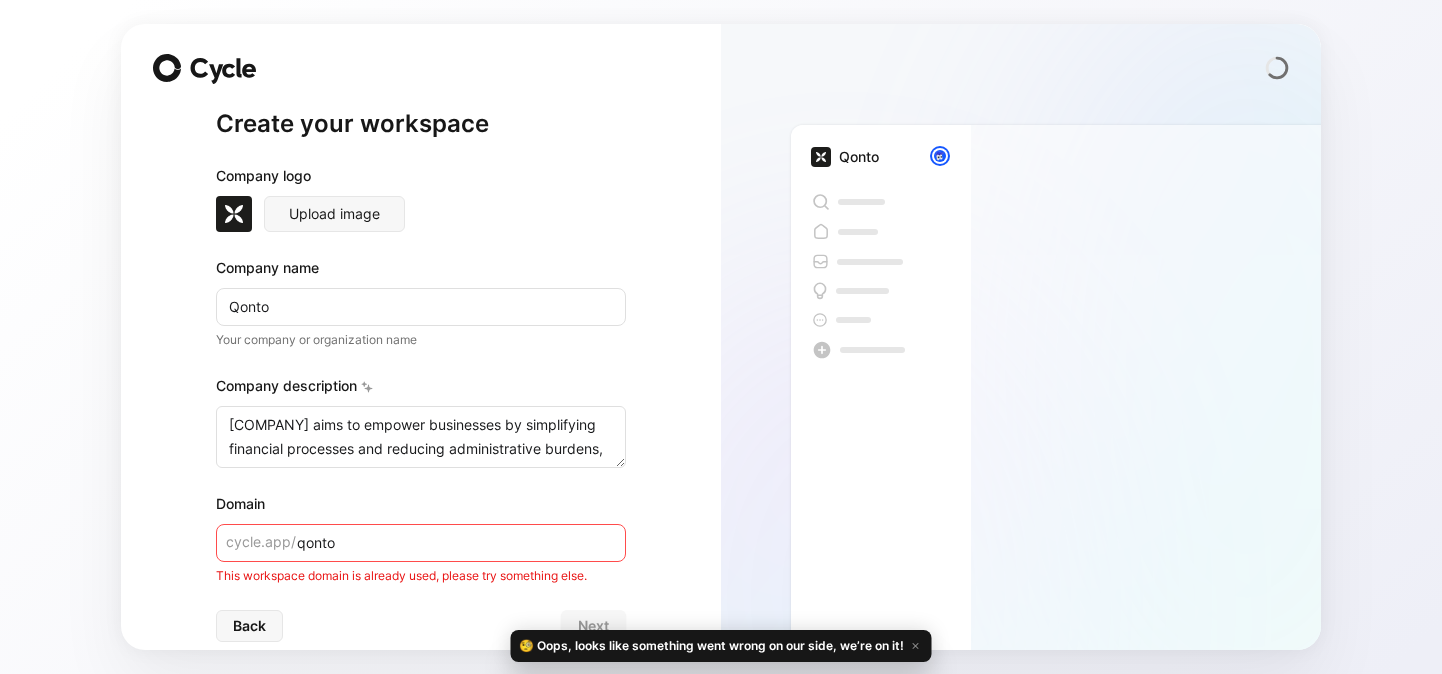 scroll, scrollTop: 26, scrollLeft: 0, axis: vertical 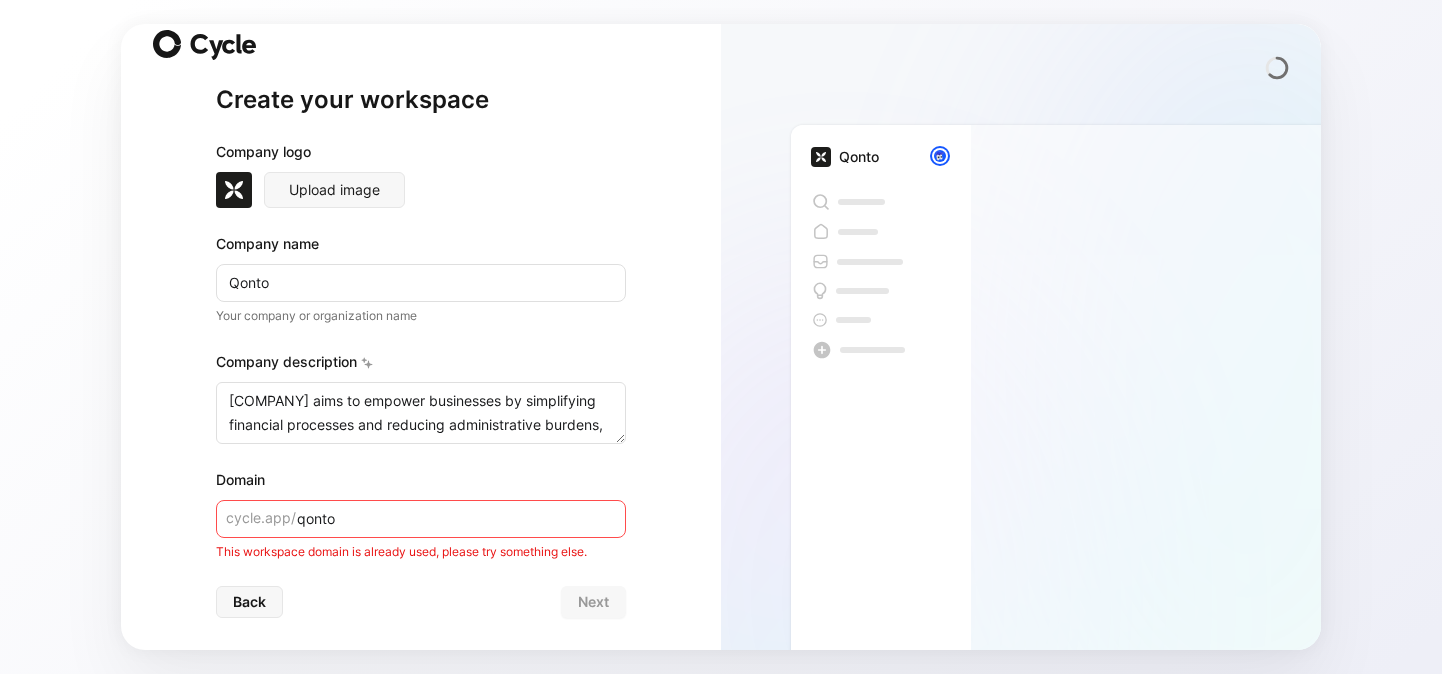 click on "qonto" at bounding box center (421, 519) 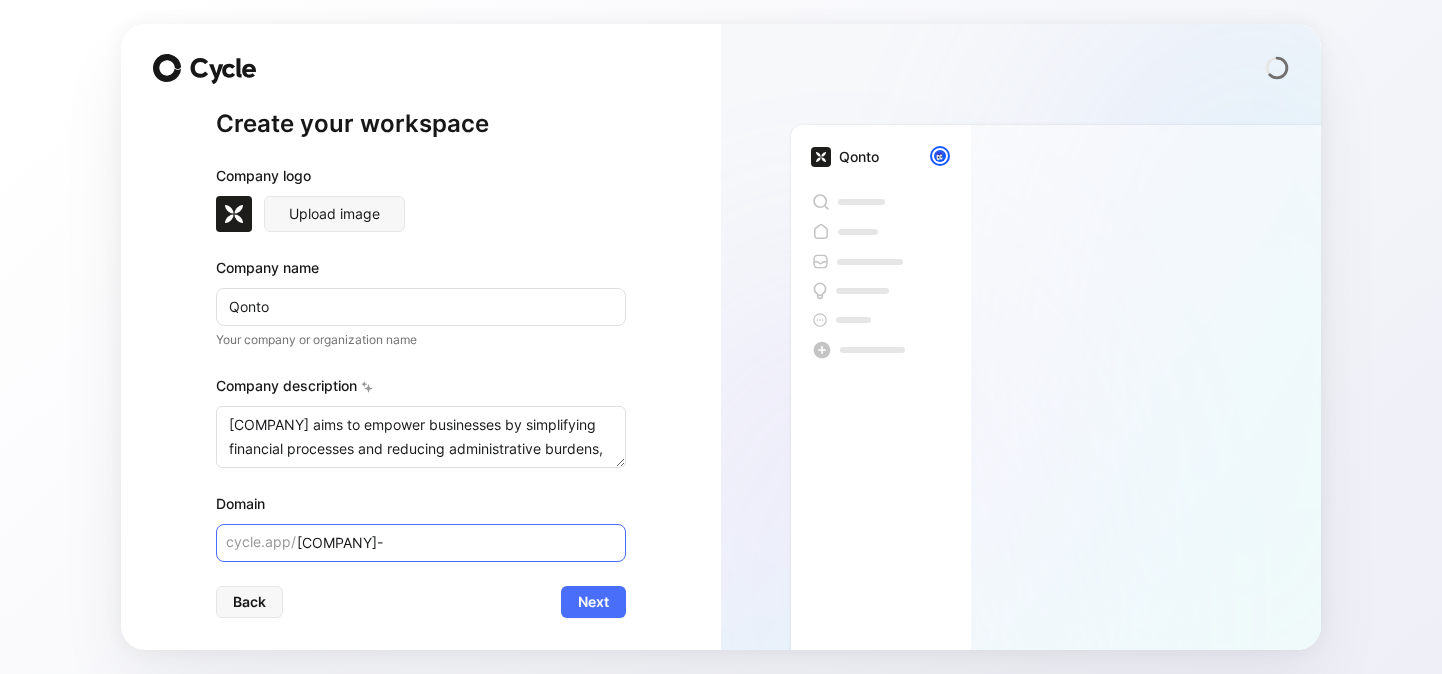 scroll, scrollTop: 2, scrollLeft: 0, axis: vertical 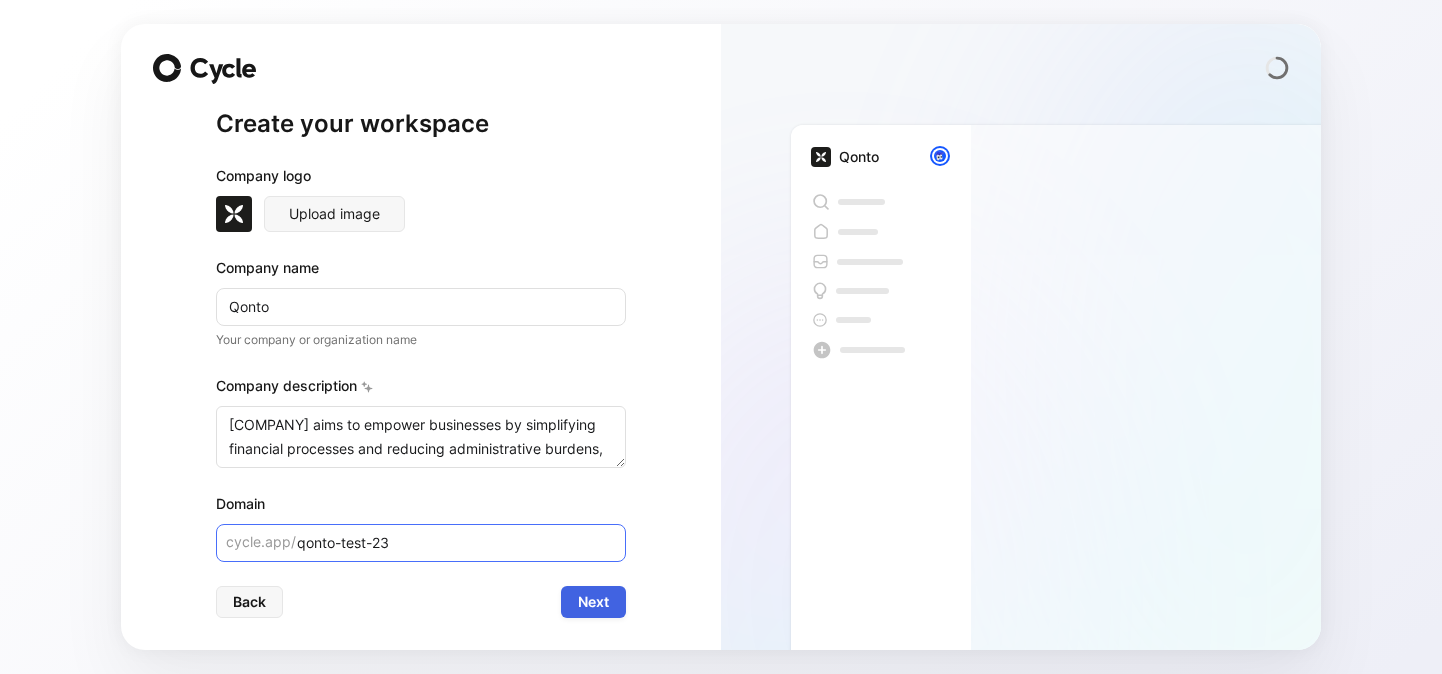 type on "qonto-test-23" 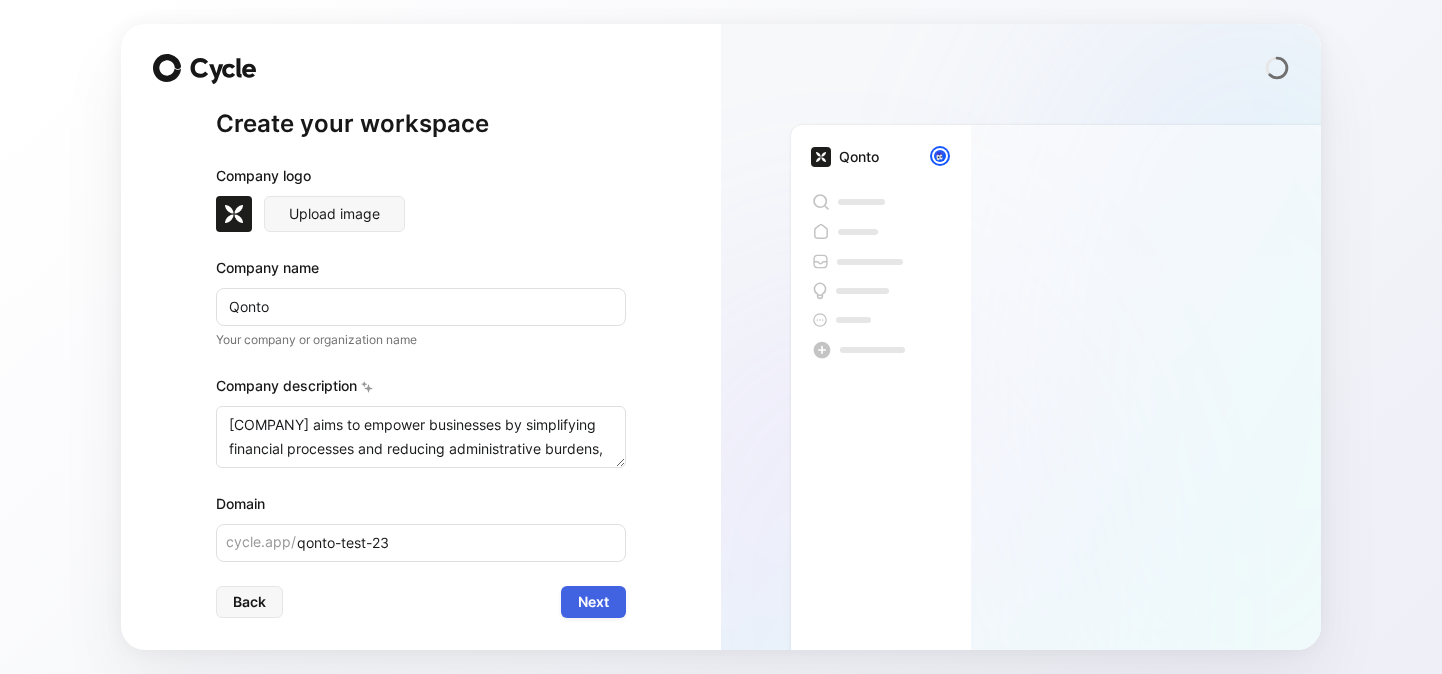 click on "Next" at bounding box center [593, 602] 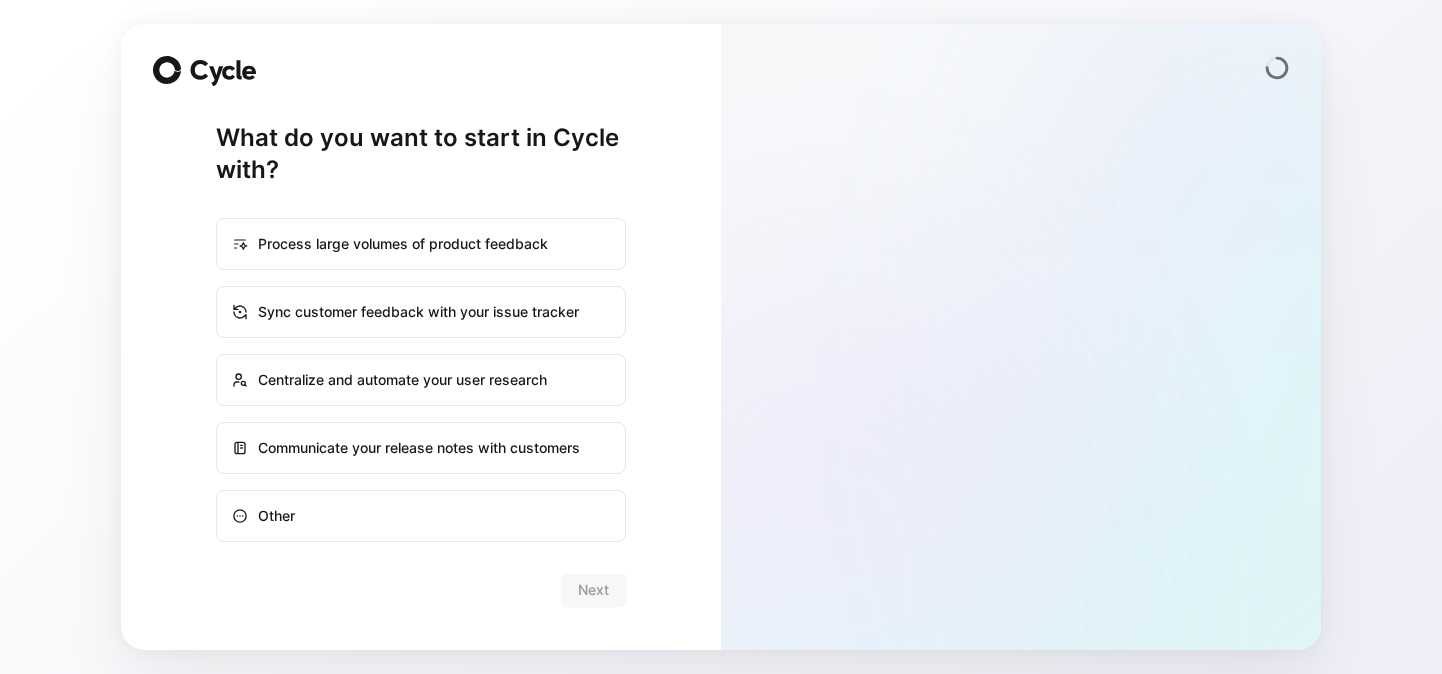 click on "Other" at bounding box center (421, 516) 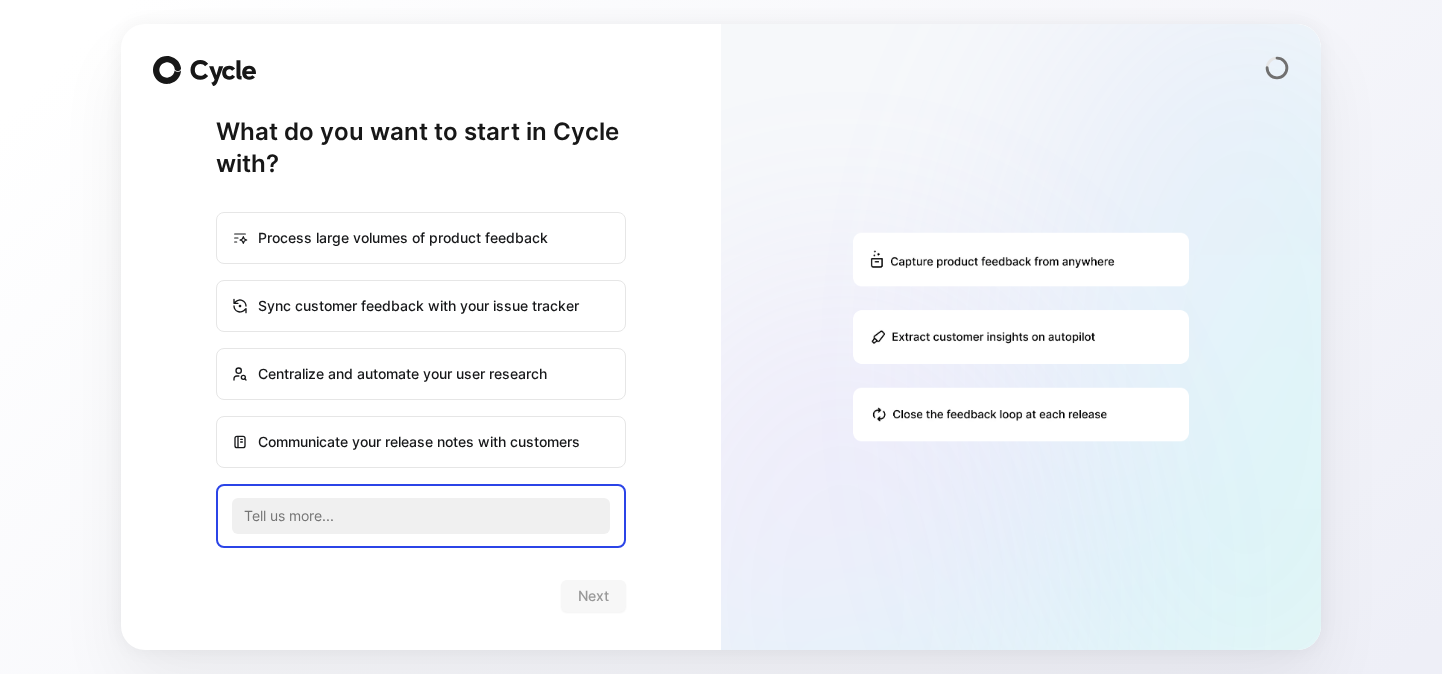 click on "Process large volumes of product feedback" at bounding box center (421, 238) 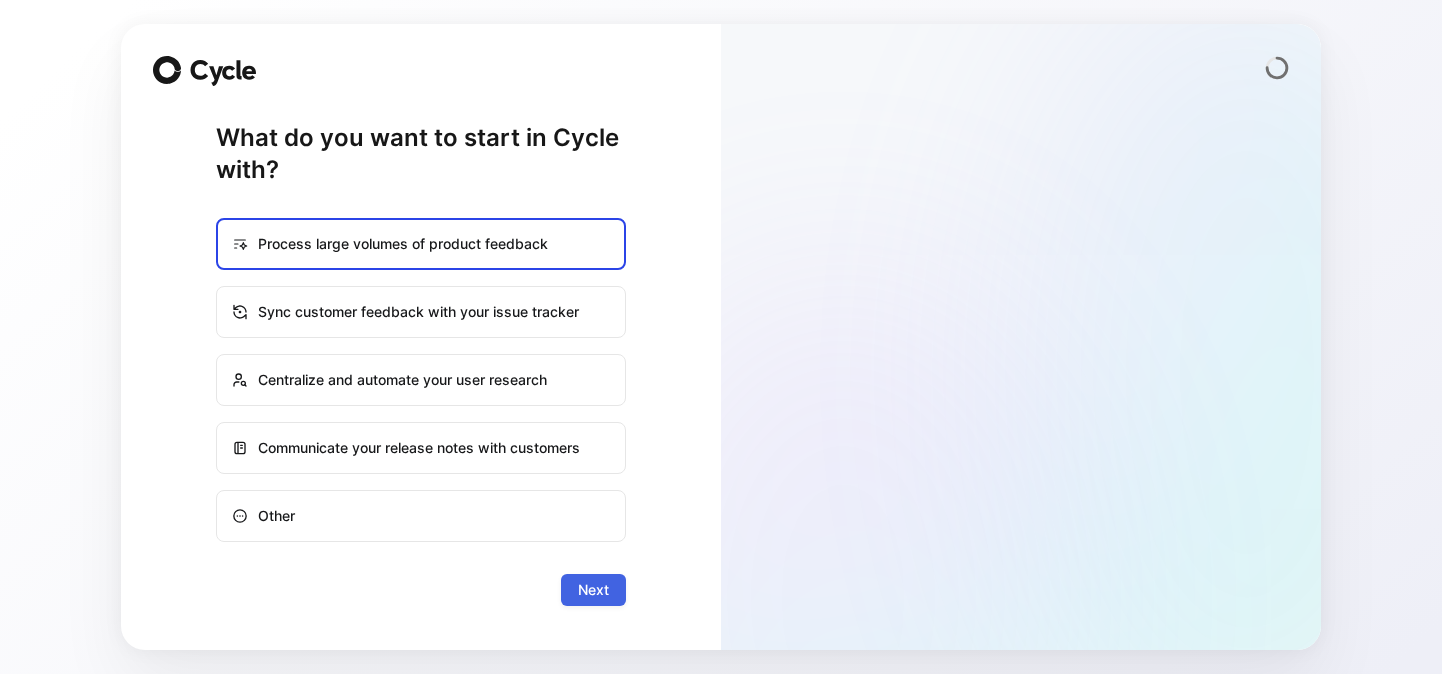 click on "Next" at bounding box center [593, 590] 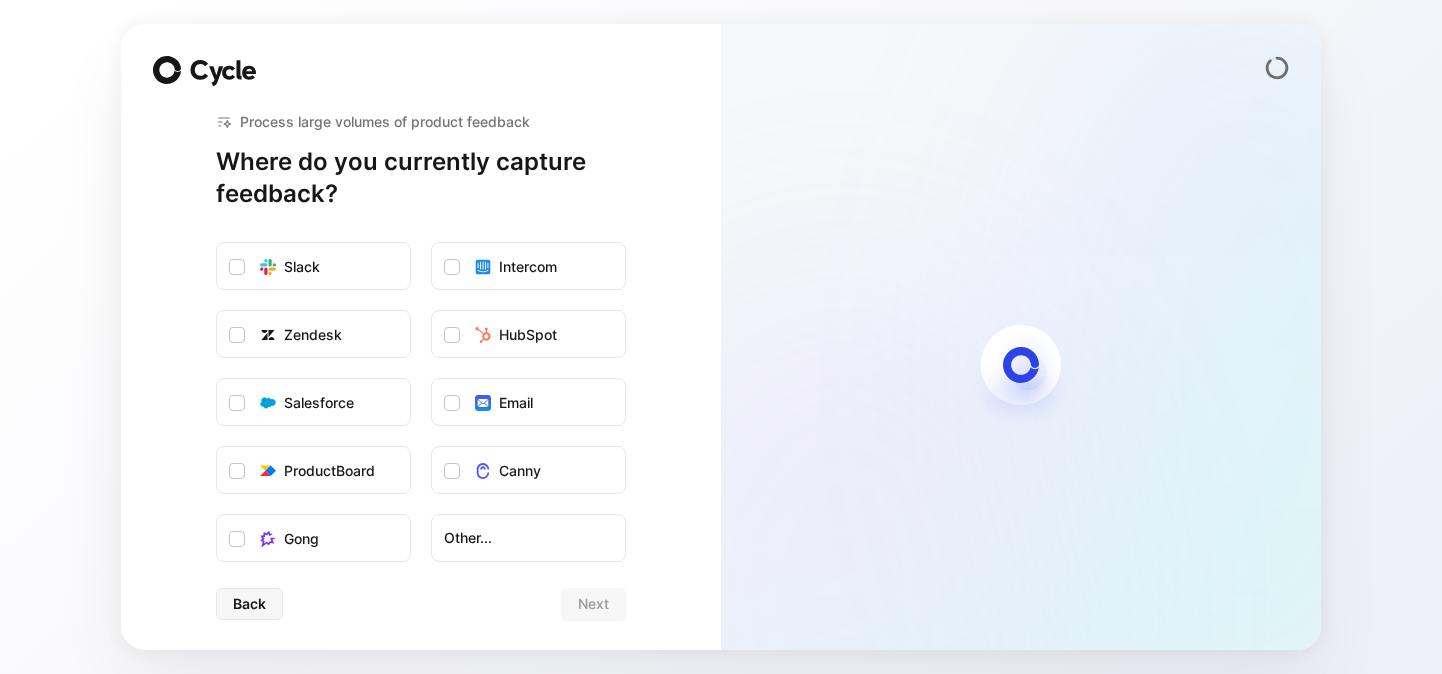 scroll, scrollTop: 2, scrollLeft: 0, axis: vertical 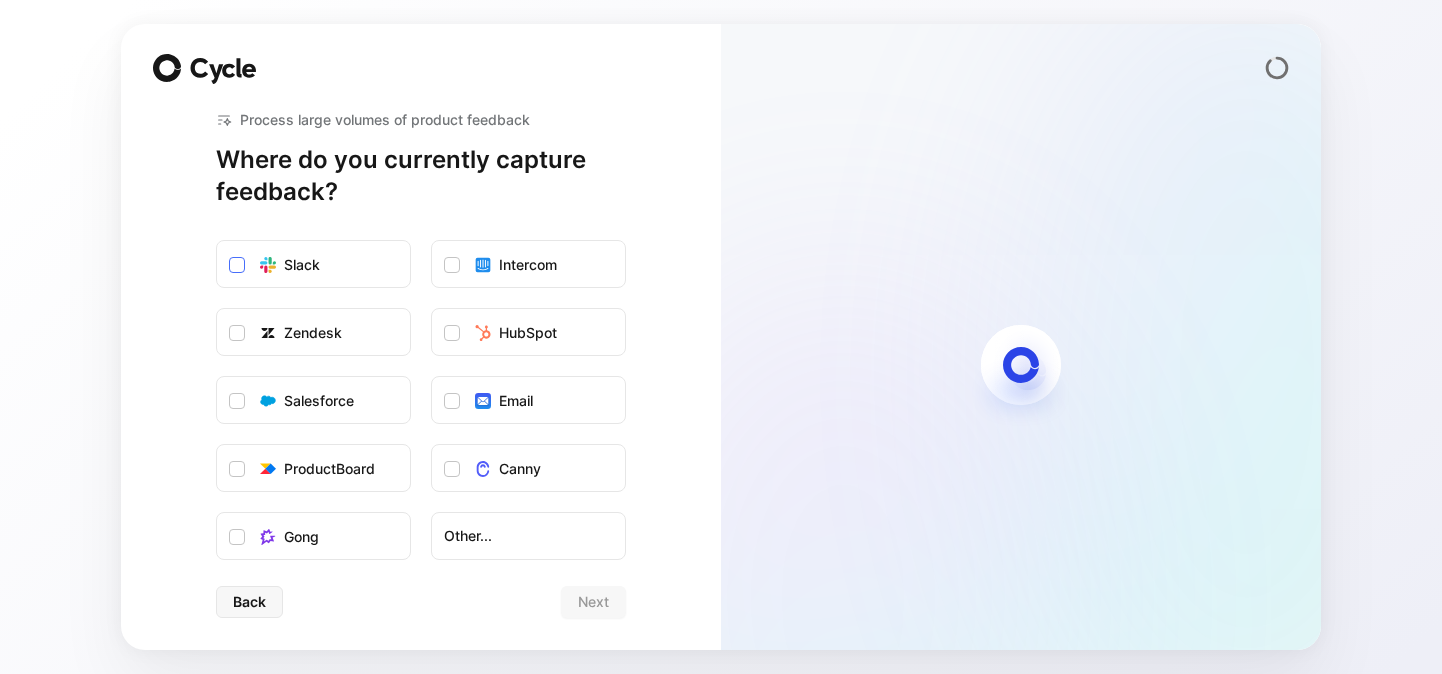 click on "Slack" at bounding box center [313, 265] 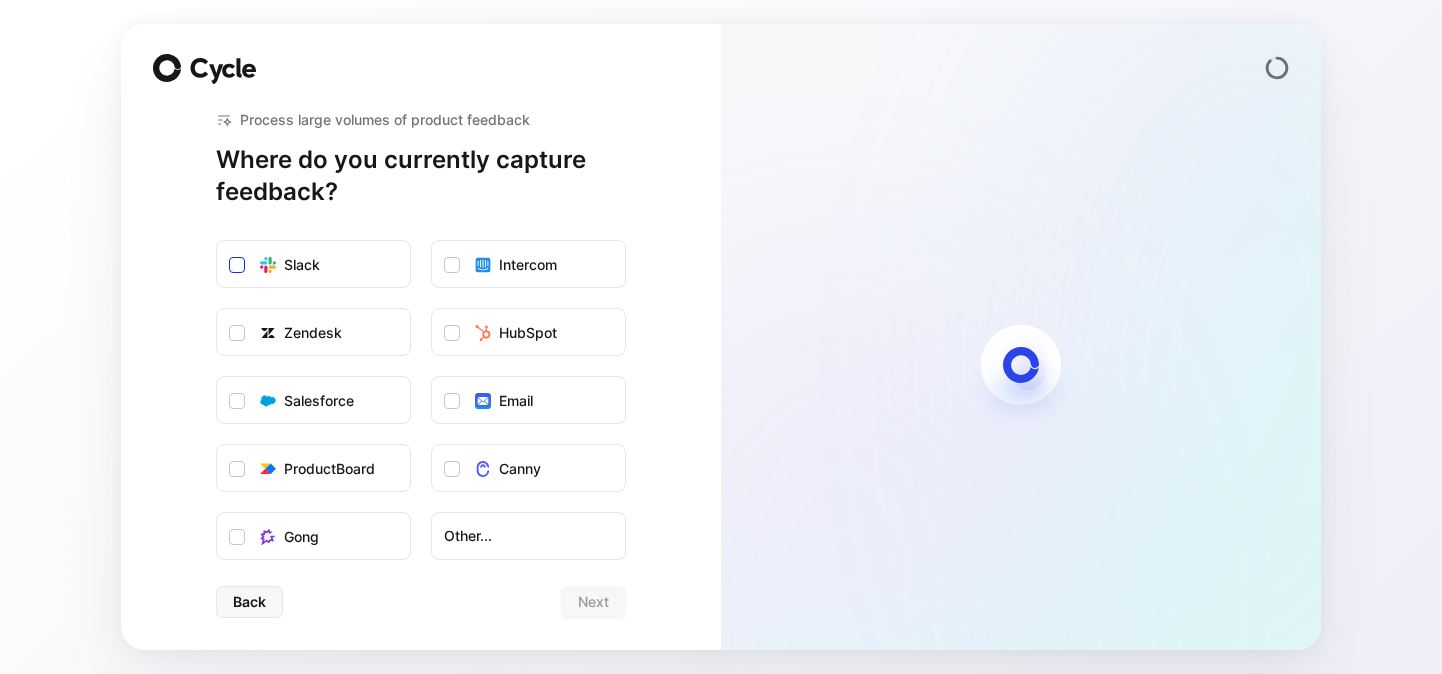 click on "Slack" at bounding box center [217, 241] 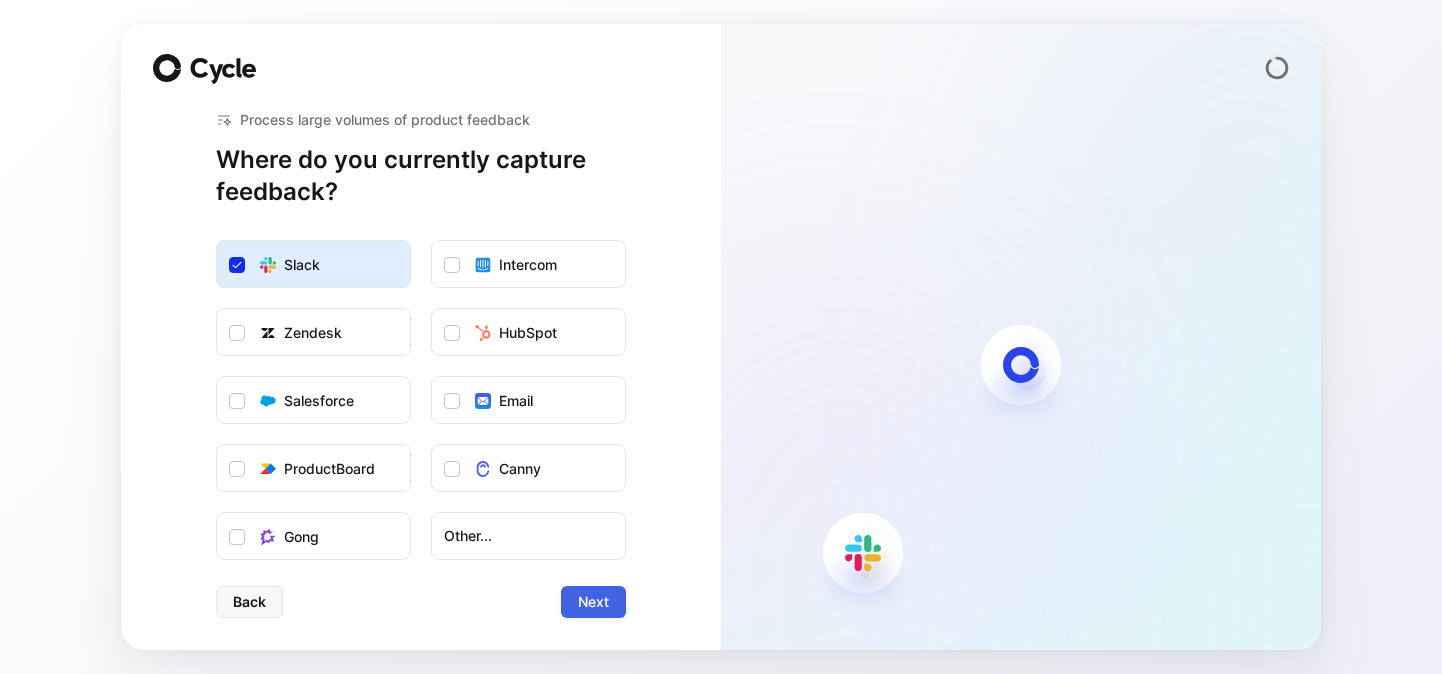 click on "Next" at bounding box center (593, 602) 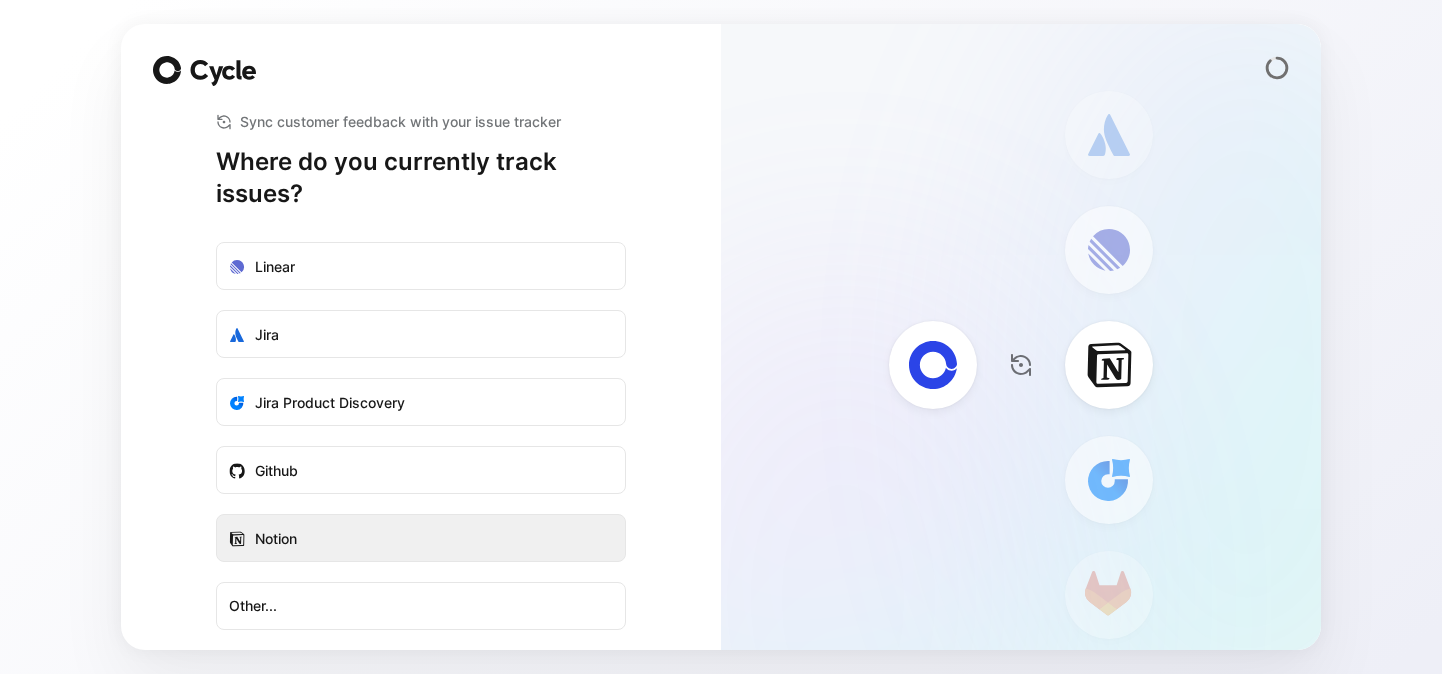 click on "Notion" at bounding box center [421, 539] 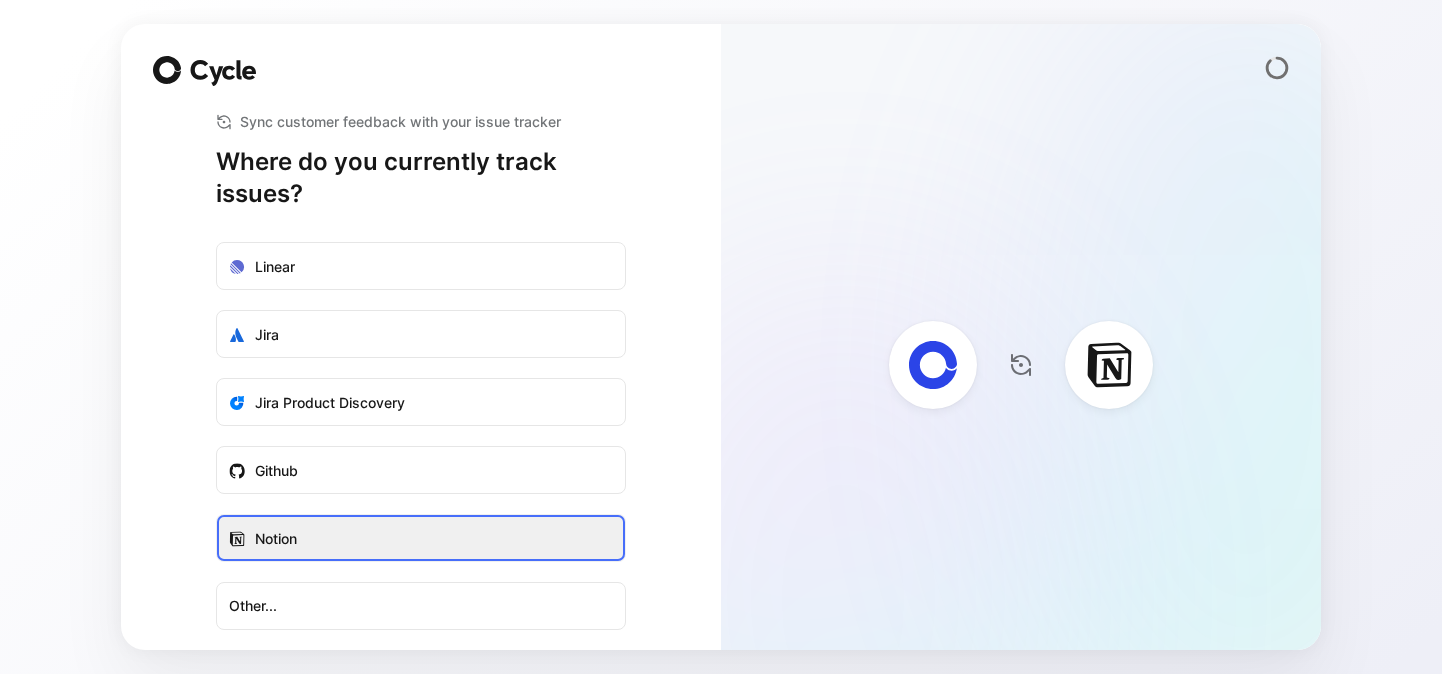 scroll, scrollTop: 78, scrollLeft: 0, axis: vertical 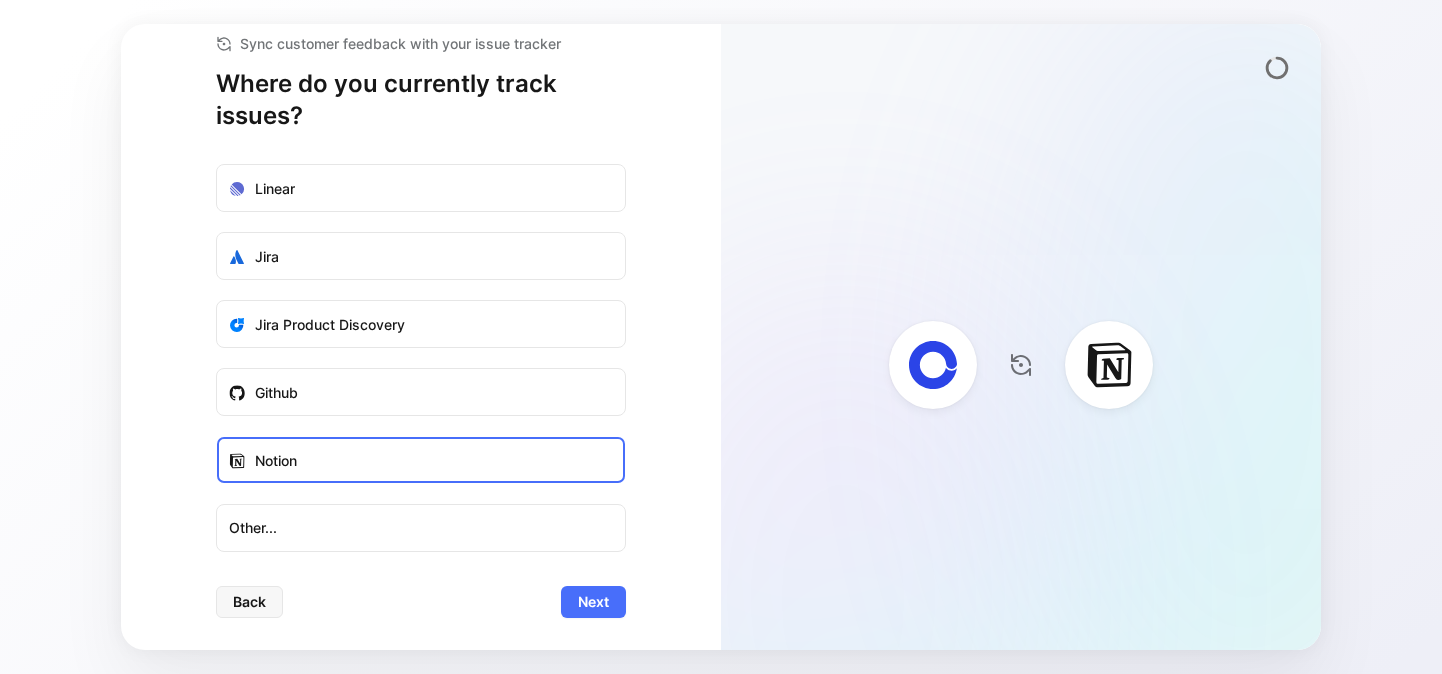 click on "Sync customer feedback with your issue tracker Where do you currently track issues? Linear Jira Jira Product Discovery Github Notion Other... Back Next" at bounding box center [421, 337] 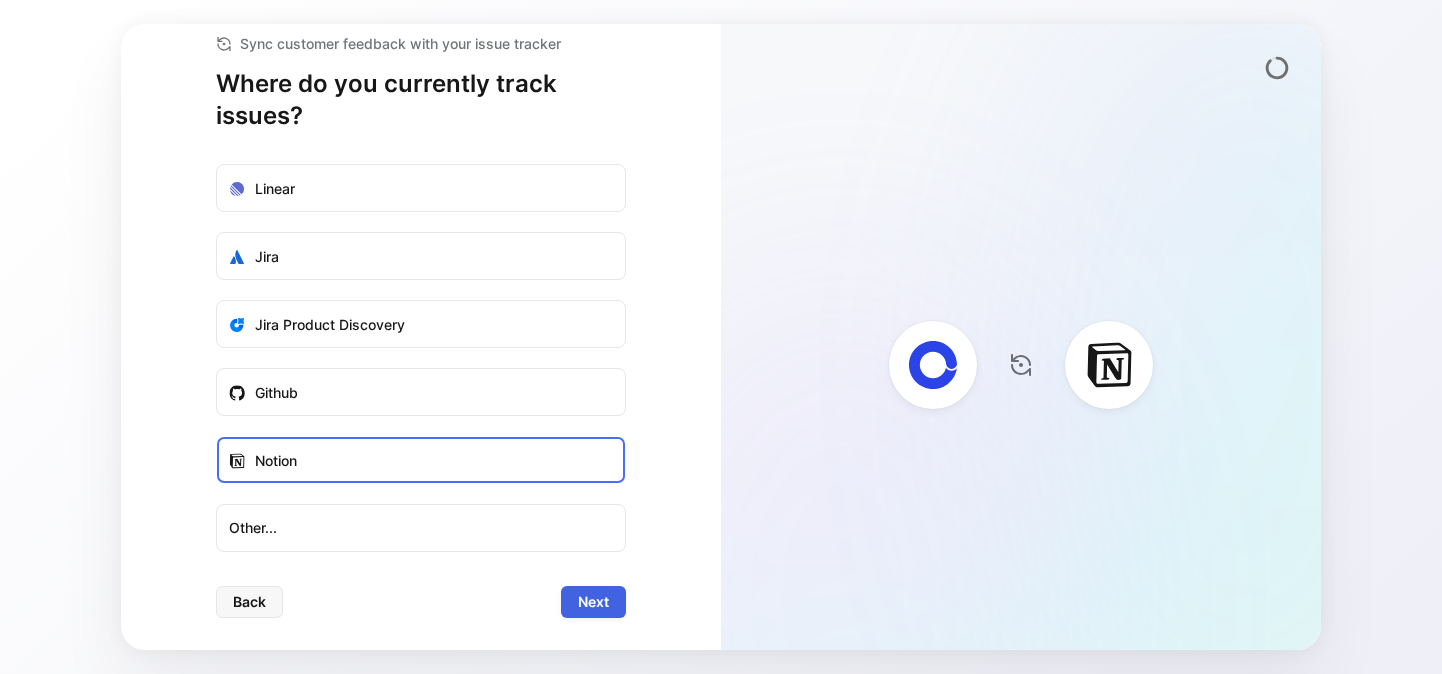click on "Next" at bounding box center (593, 602) 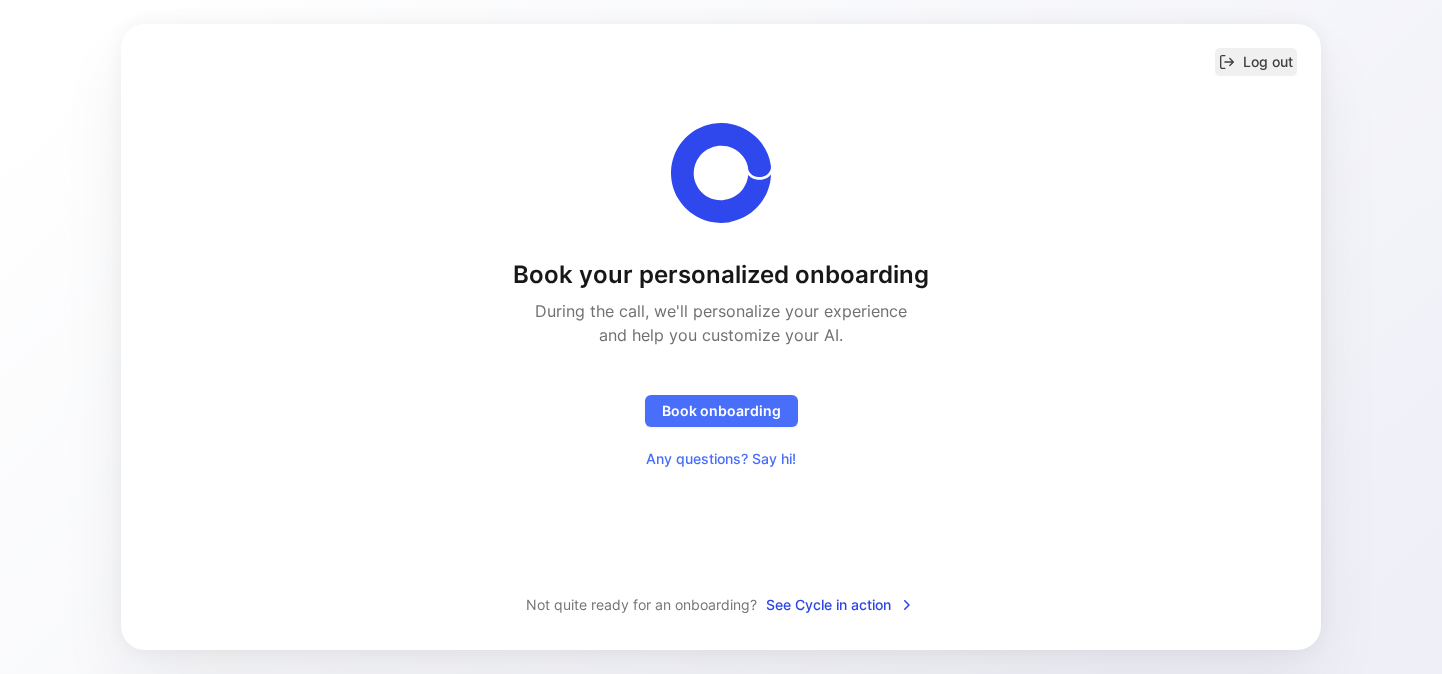 click on "Log out" at bounding box center [1256, 62] 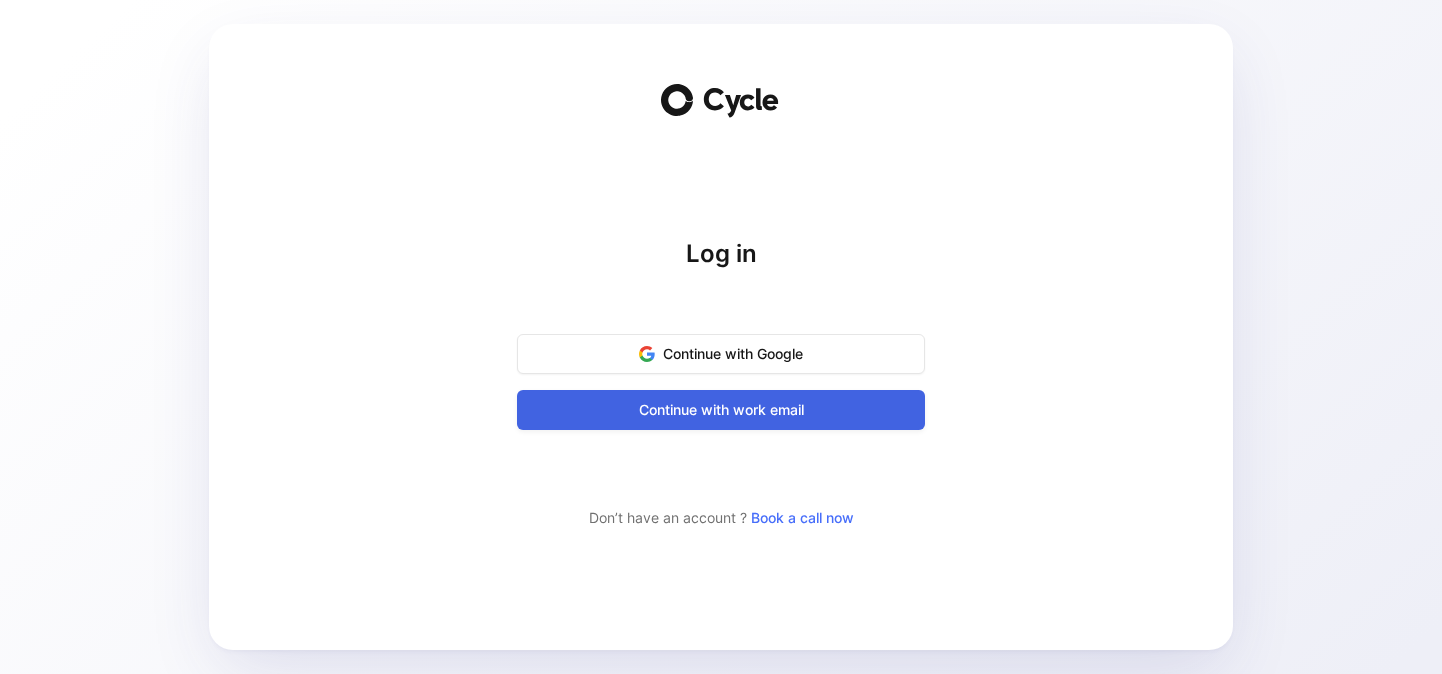 click on "Continue with work email" at bounding box center [721, 410] 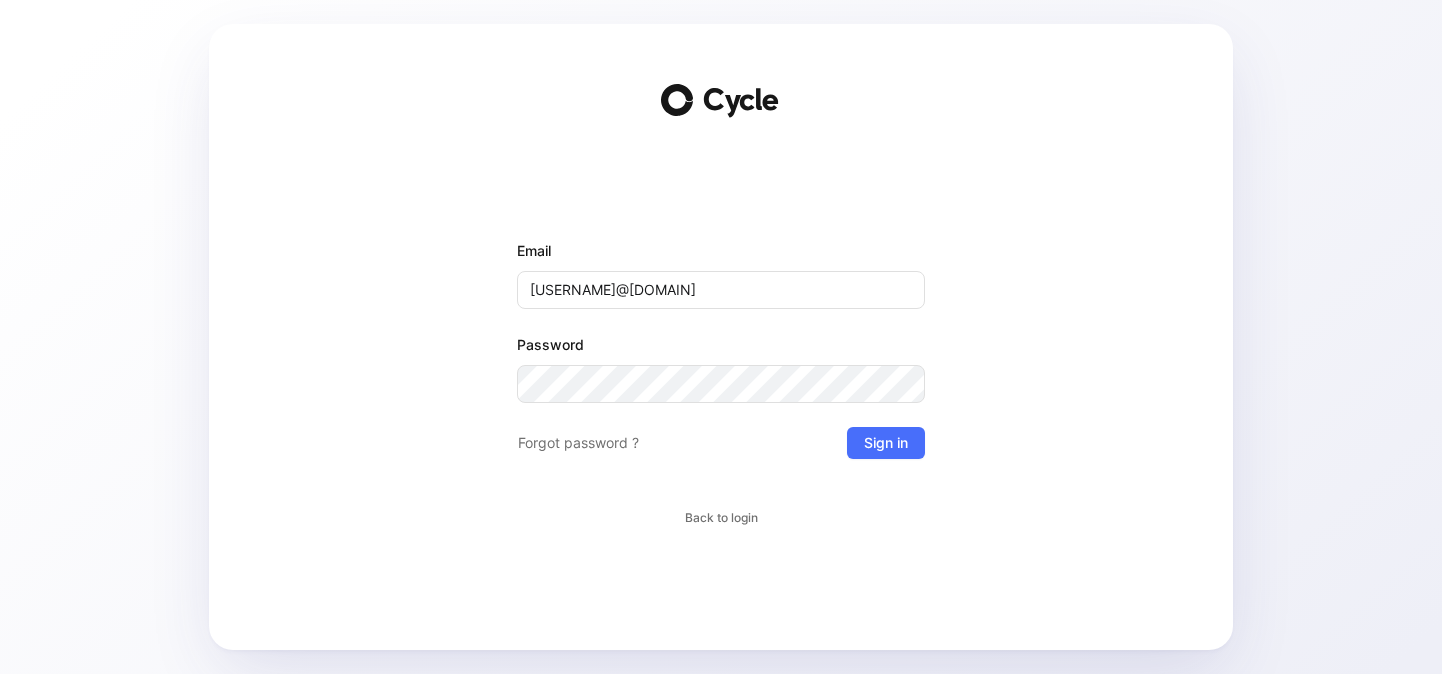 type on "timothee.trichet@qonto.com" 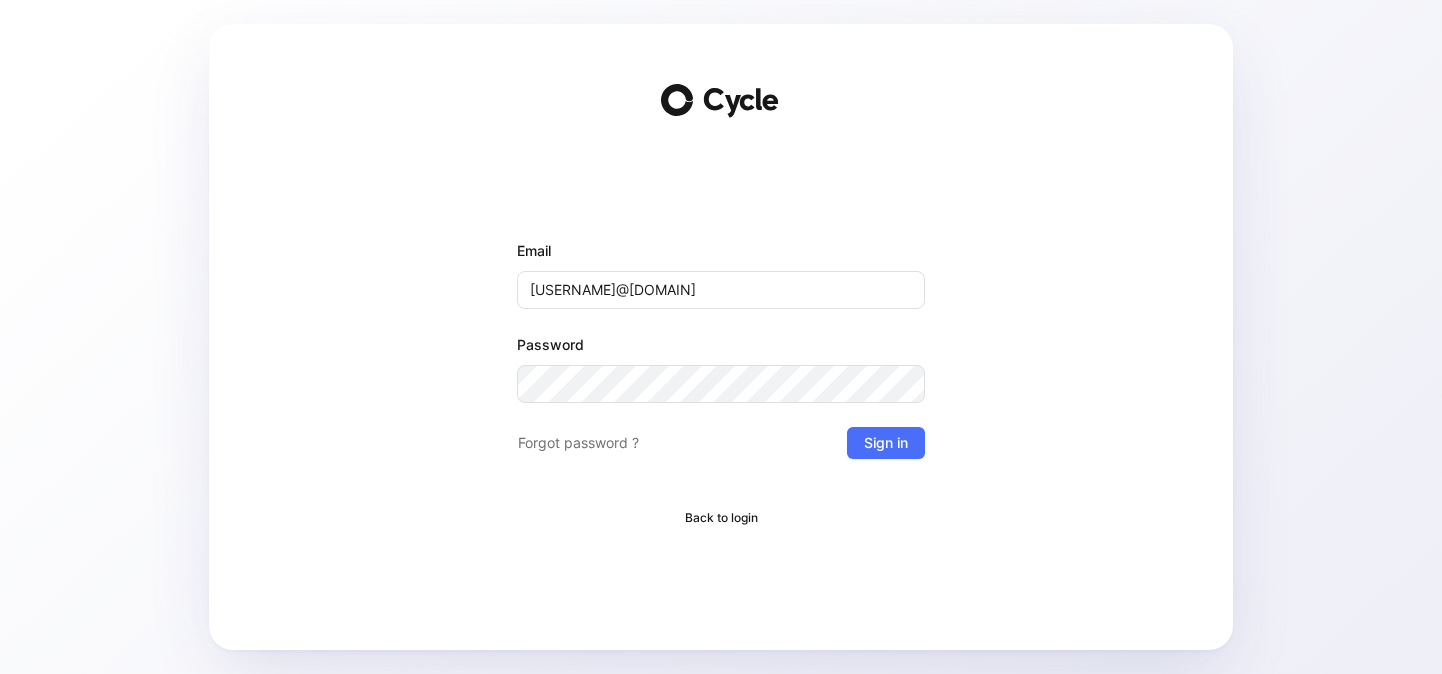 click on "Back to login" at bounding box center [721, 518] 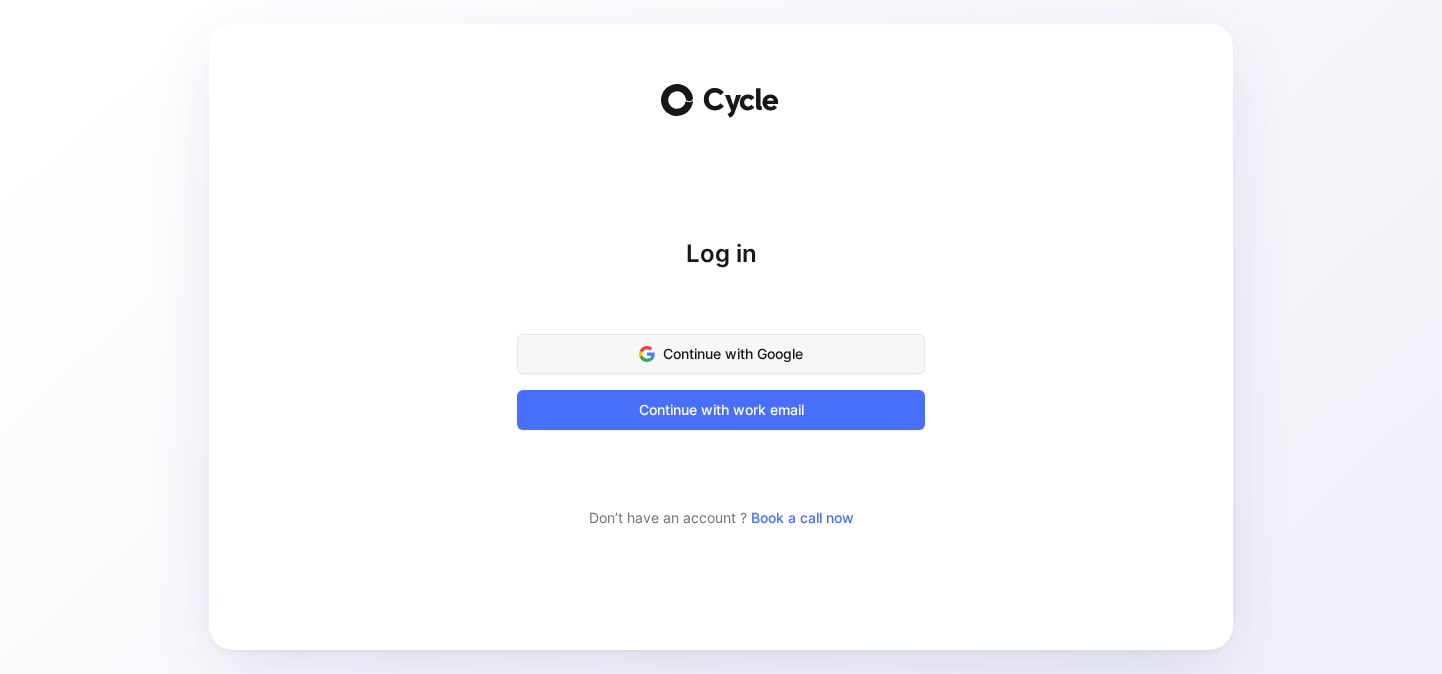 click on "Continue with Google" at bounding box center [721, 354] 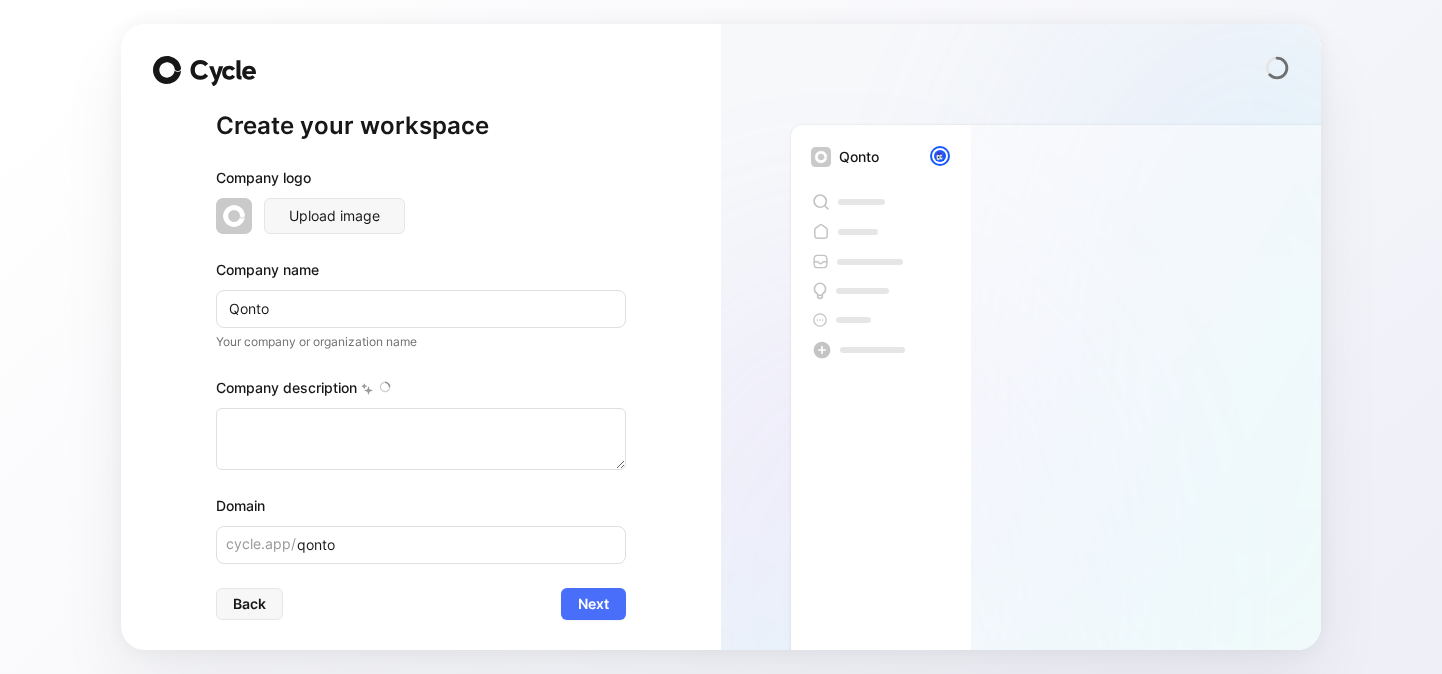 scroll, scrollTop: 0, scrollLeft: 0, axis: both 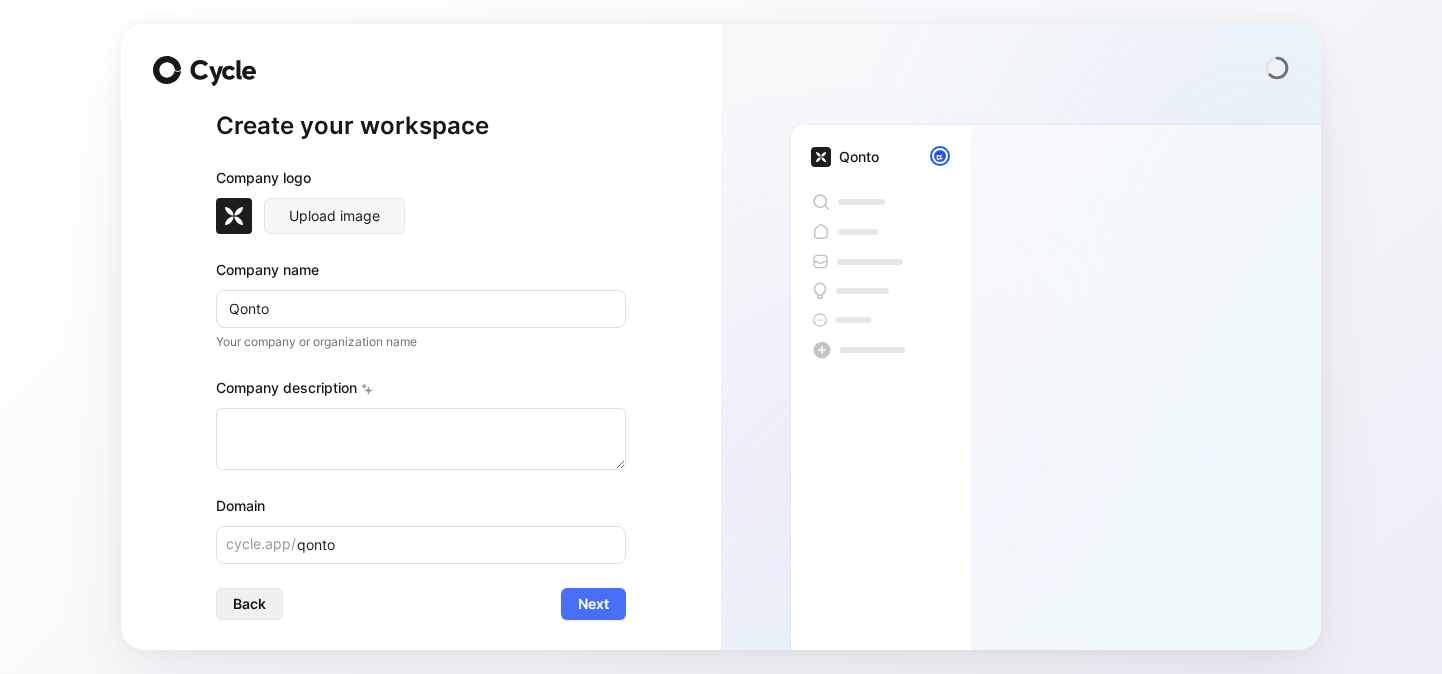 click on "Back" at bounding box center (249, 604) 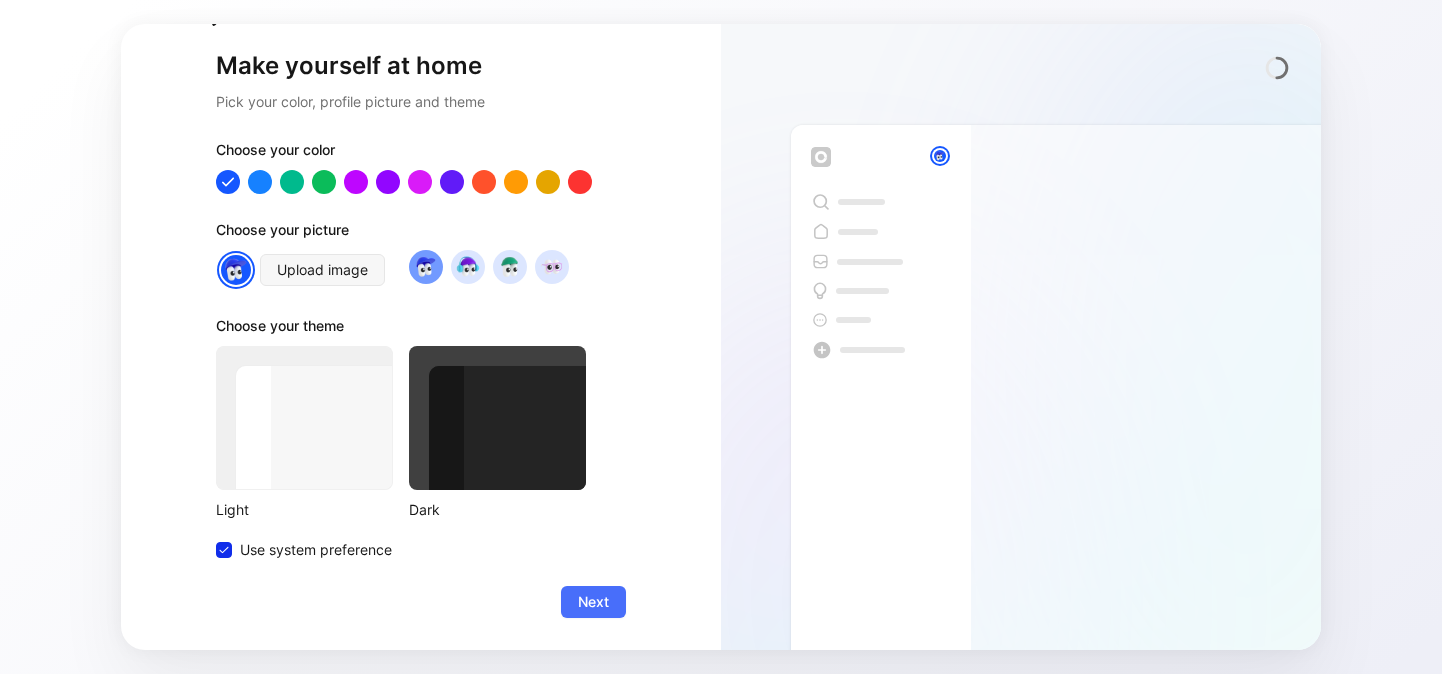 scroll, scrollTop: 0, scrollLeft: 0, axis: both 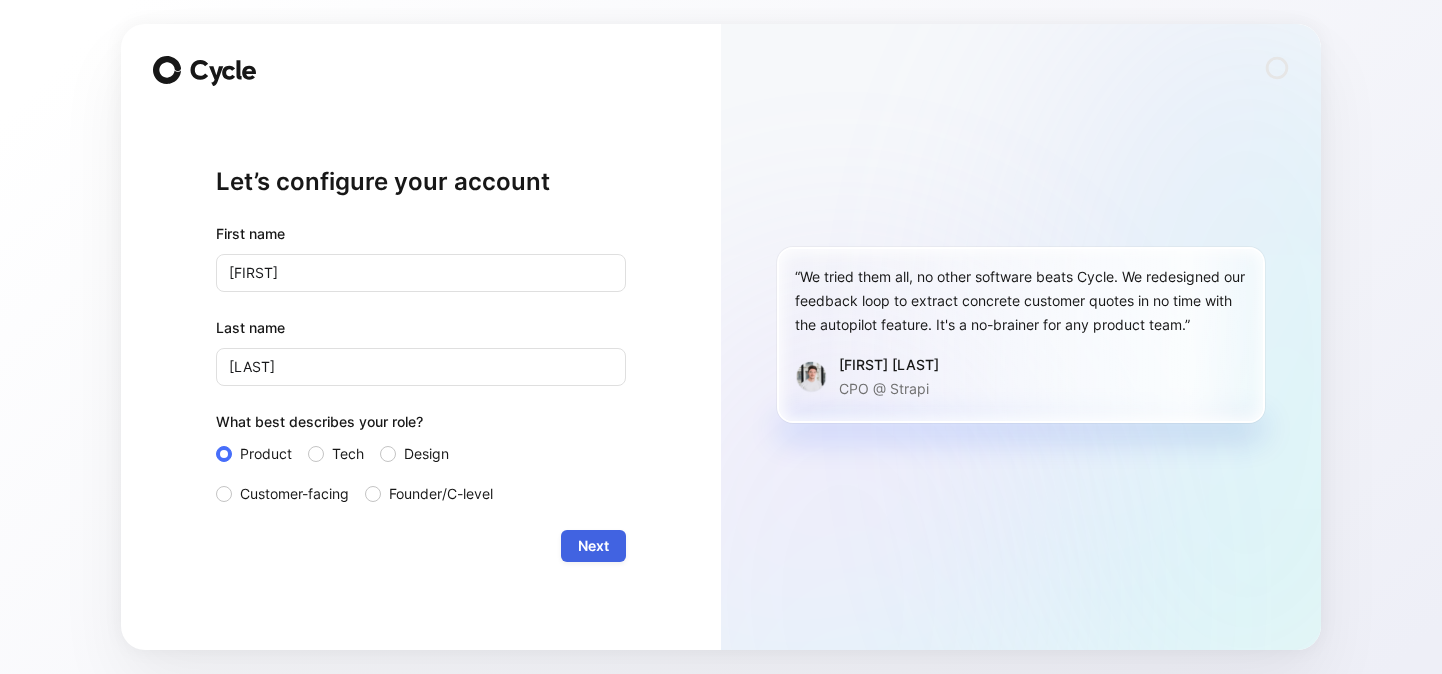 click on "Next" at bounding box center [593, 546] 